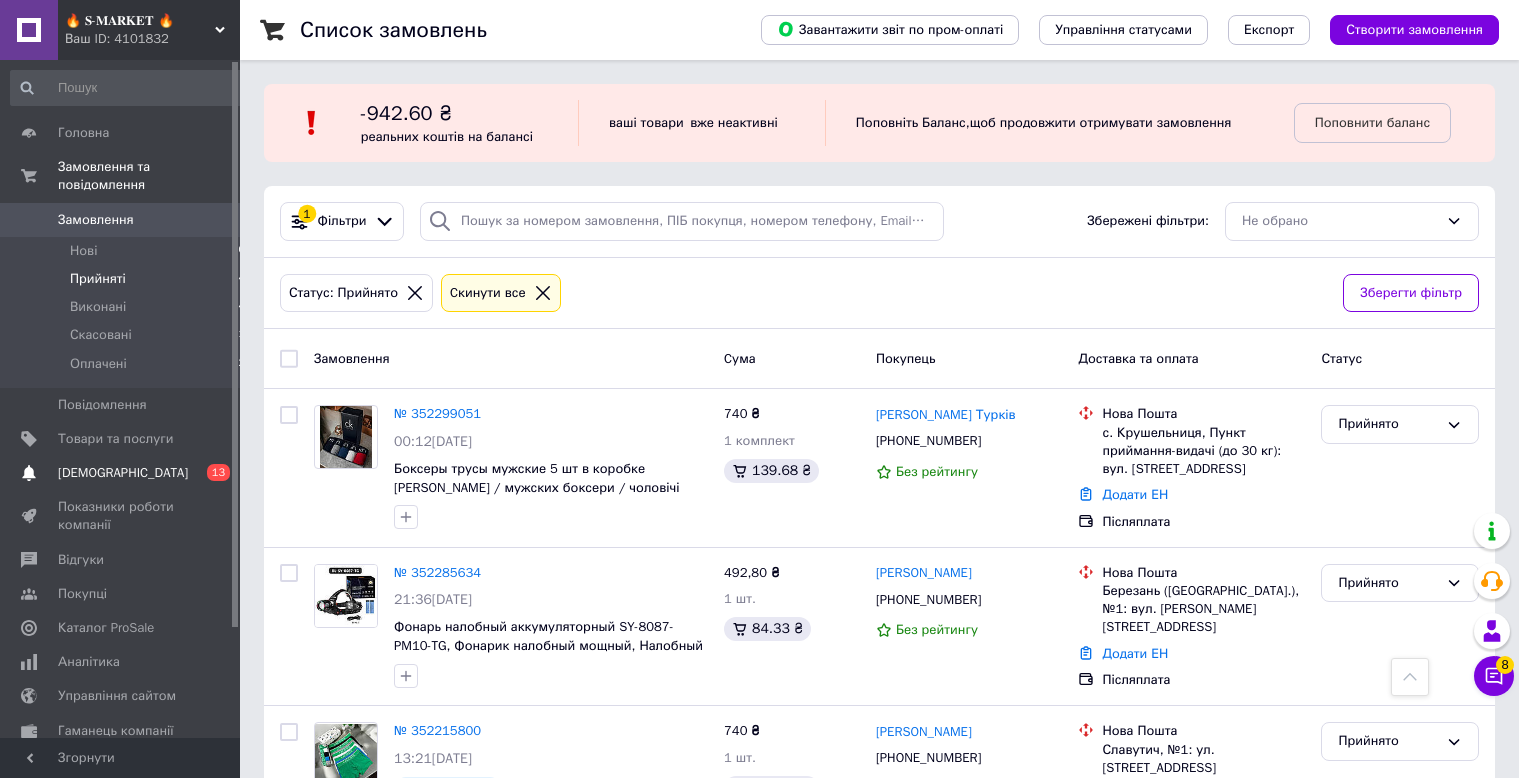 scroll, scrollTop: 2098, scrollLeft: 0, axis: vertical 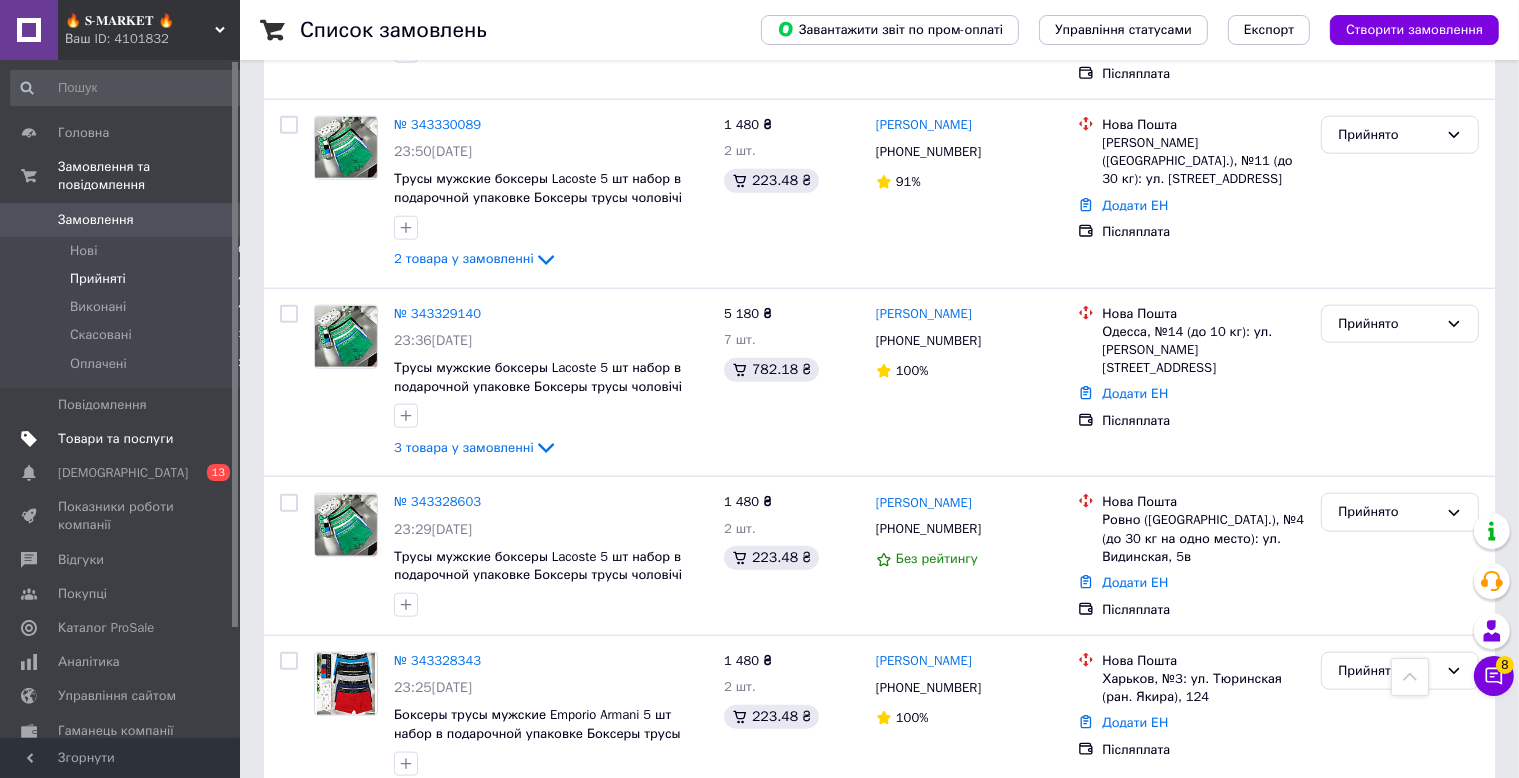 click on "Товари та послуги" at bounding box center [121, 439] 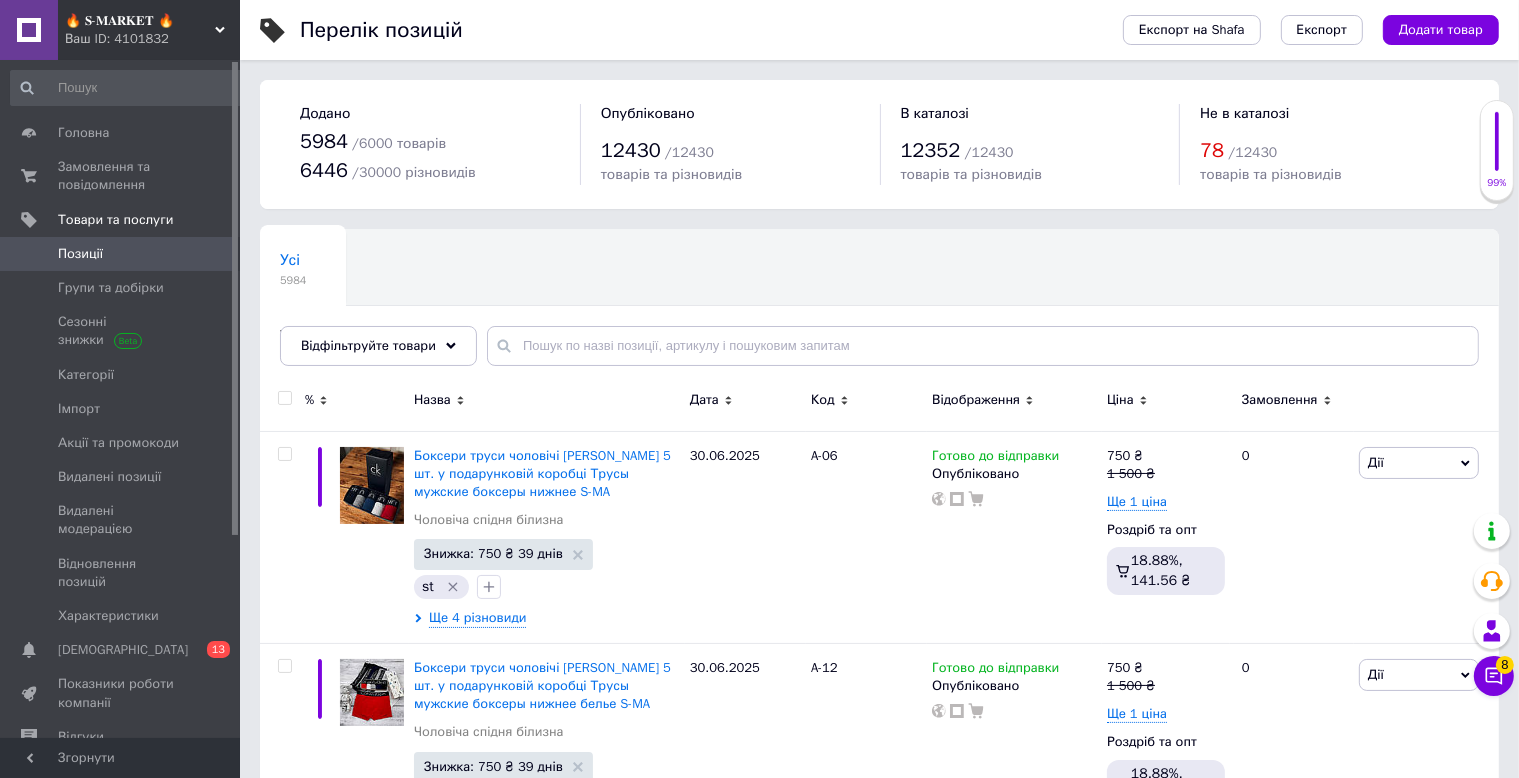 click on "Відфільтруйте товари" at bounding box center (368, 345) 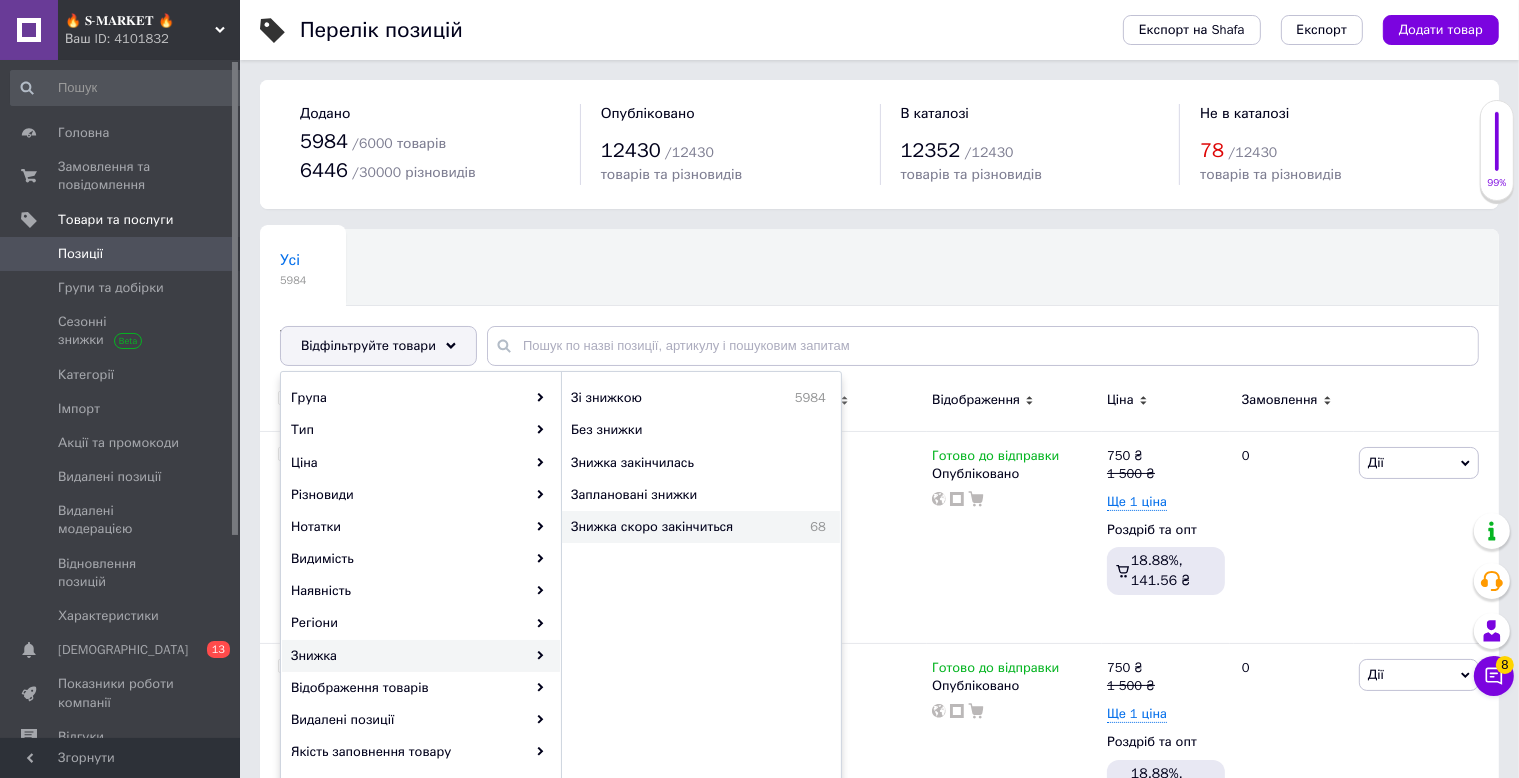 click on "Знижка скоро закінчиться" at bounding box center [681, 527] 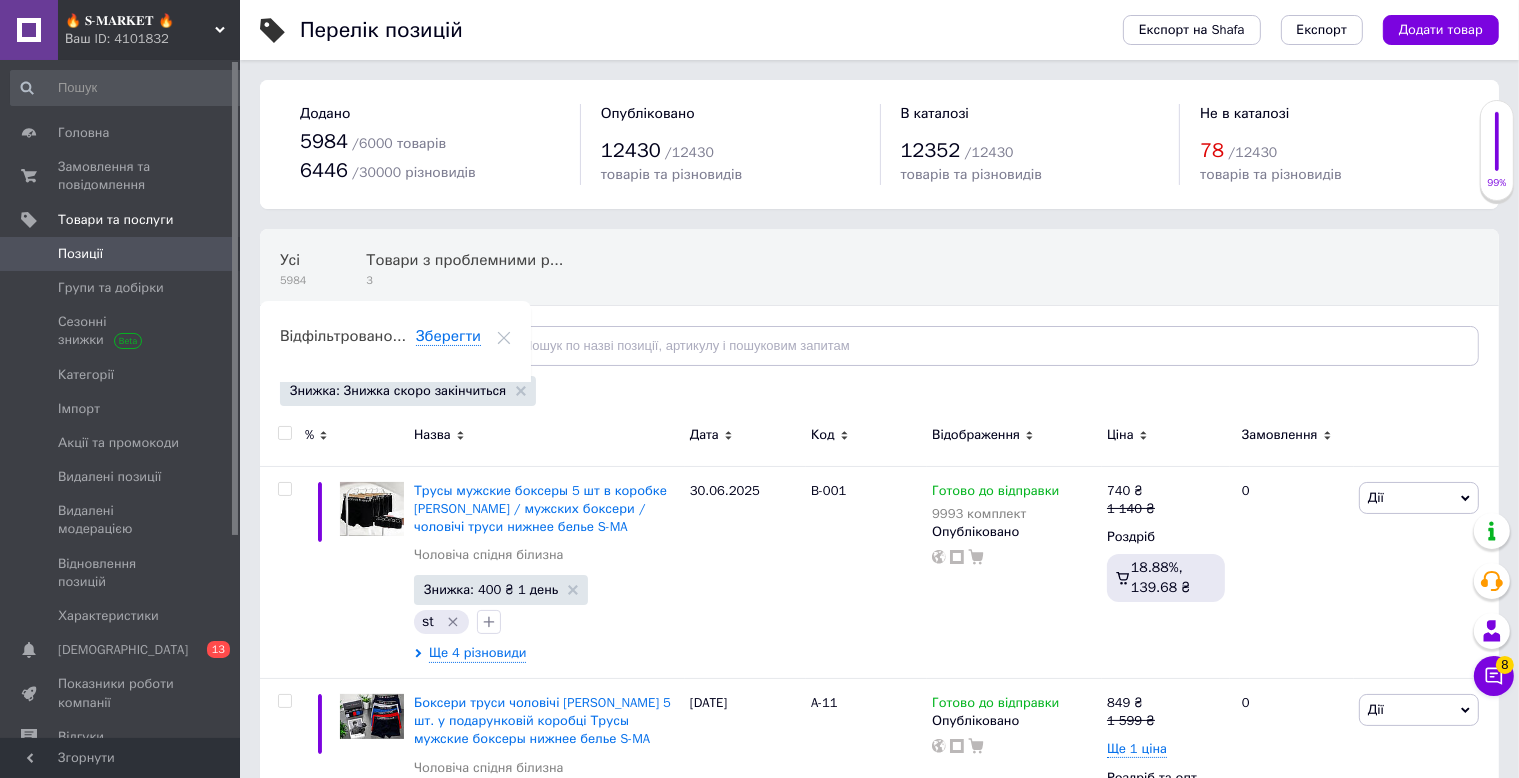 click on "Відфільтруйте товари" at bounding box center (368, 345) 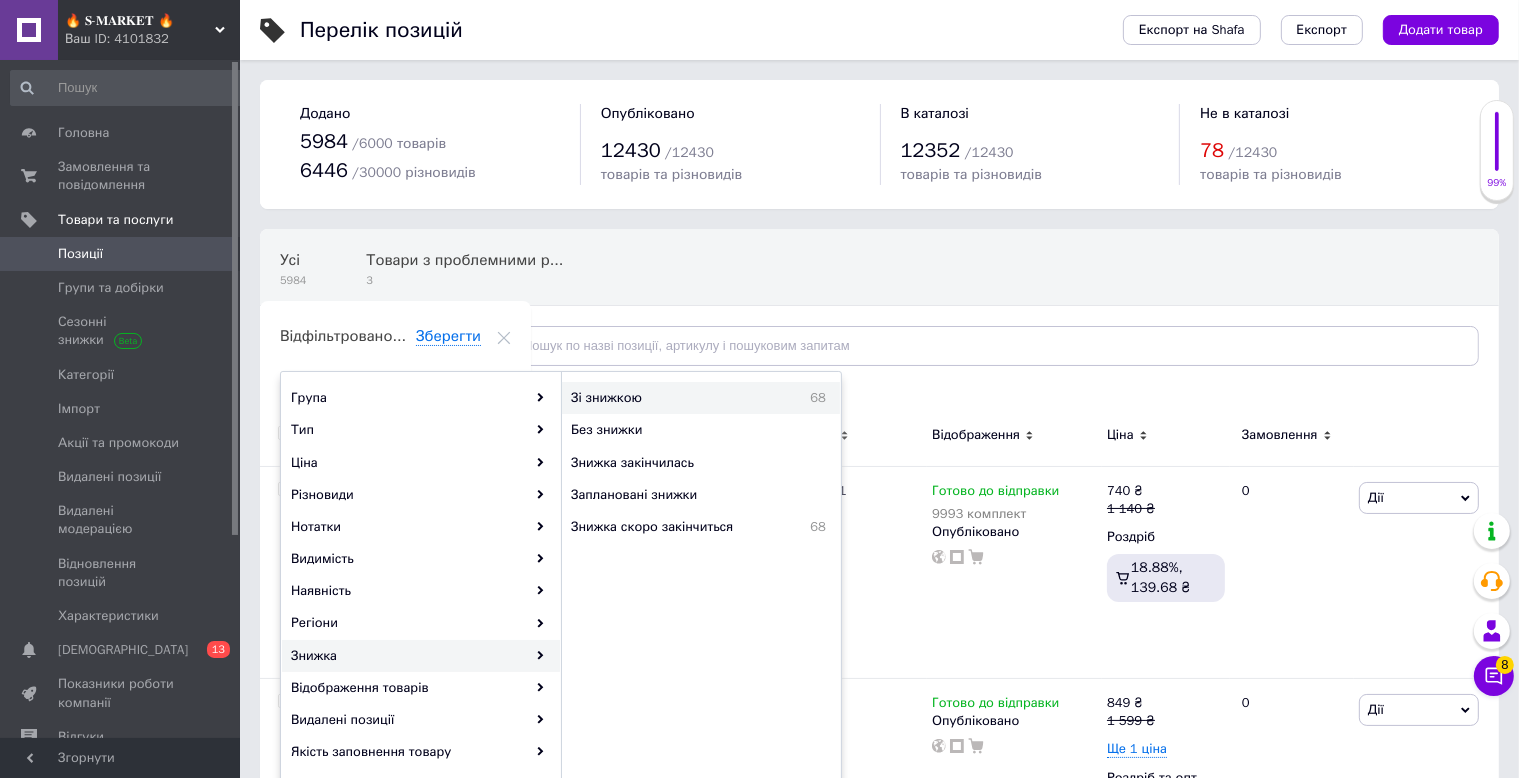 click on "Зі знижкою" at bounding box center (664, 398) 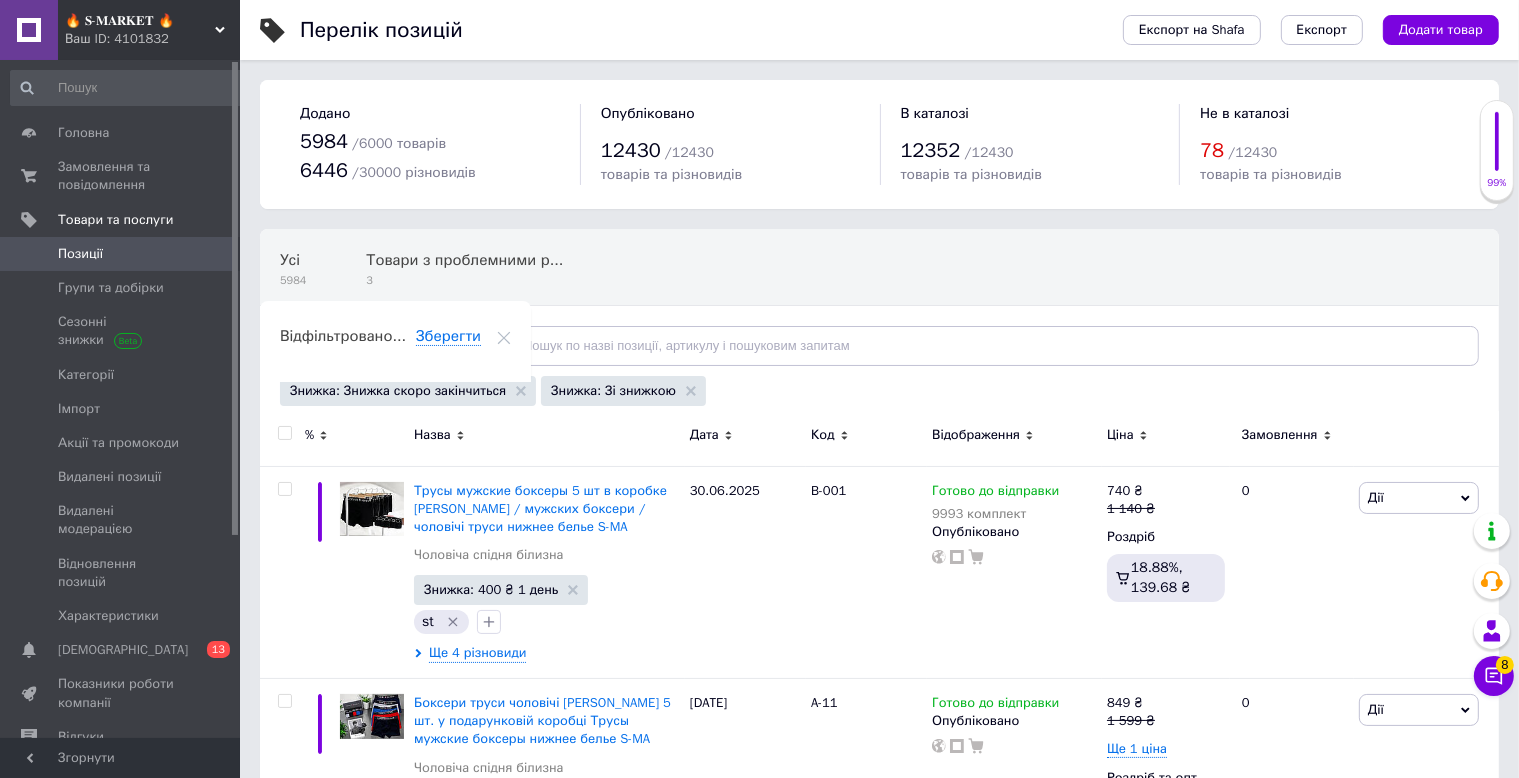 click at bounding box center (285, 433) 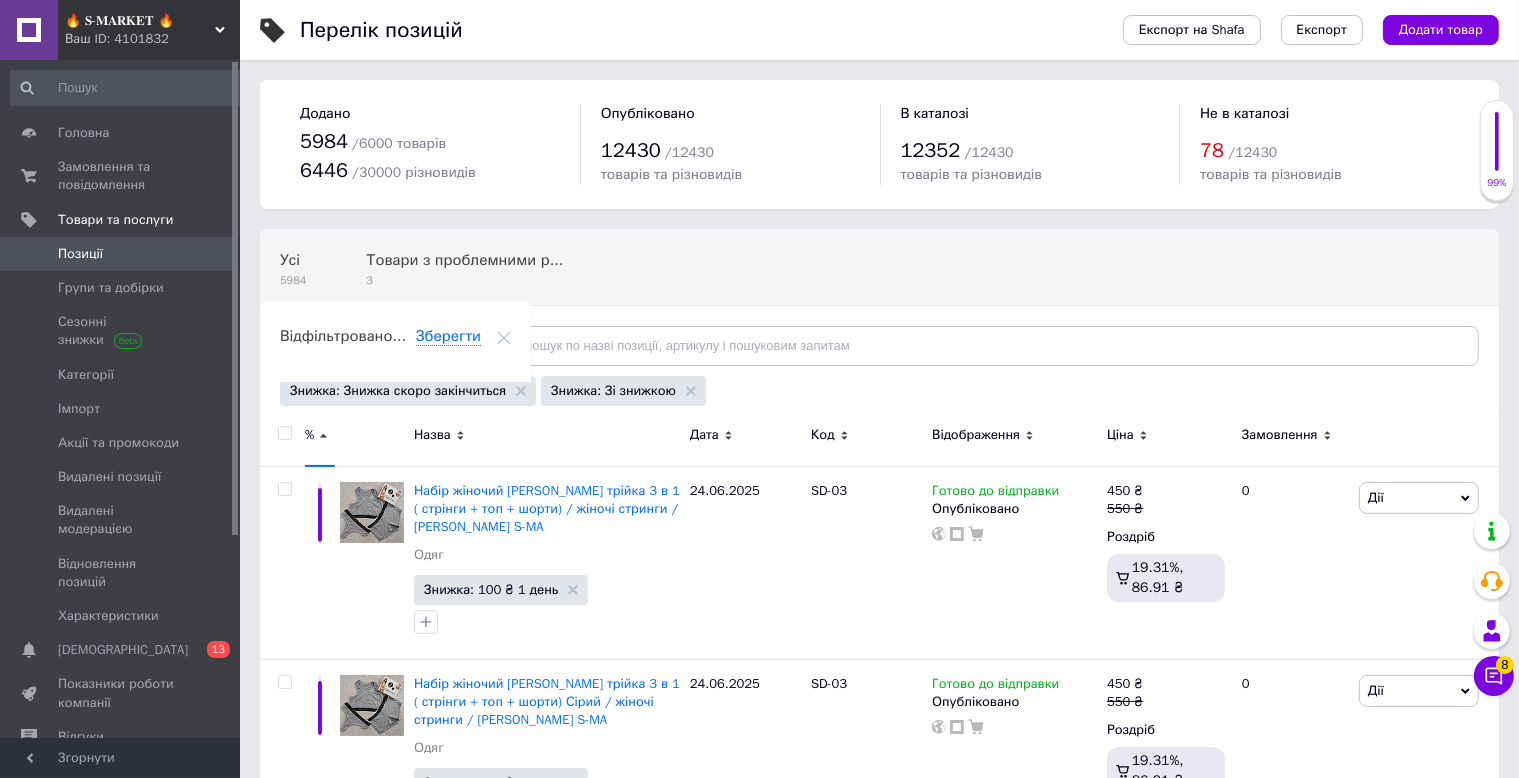 click at bounding box center [282, 438] 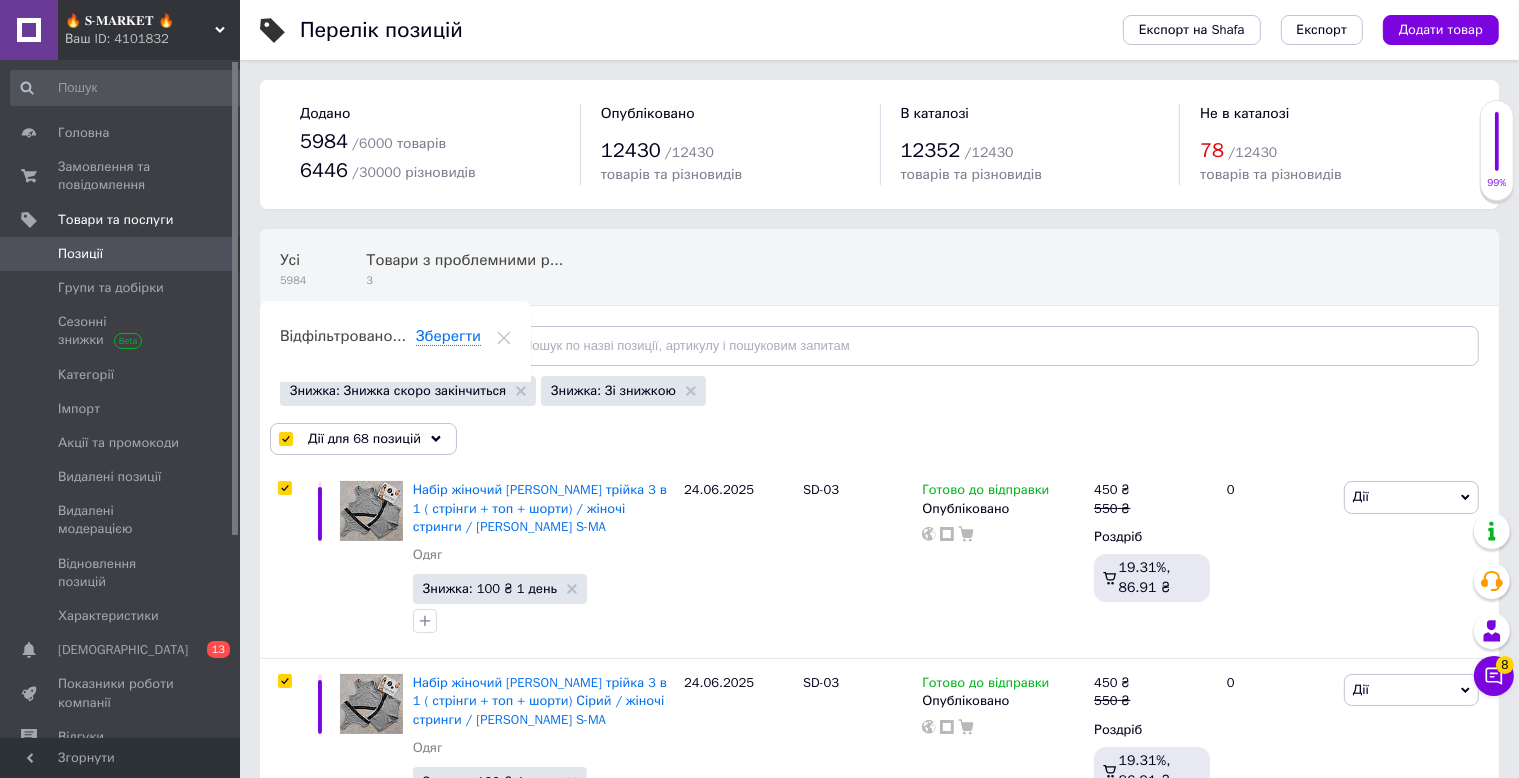 checkbox on "true" 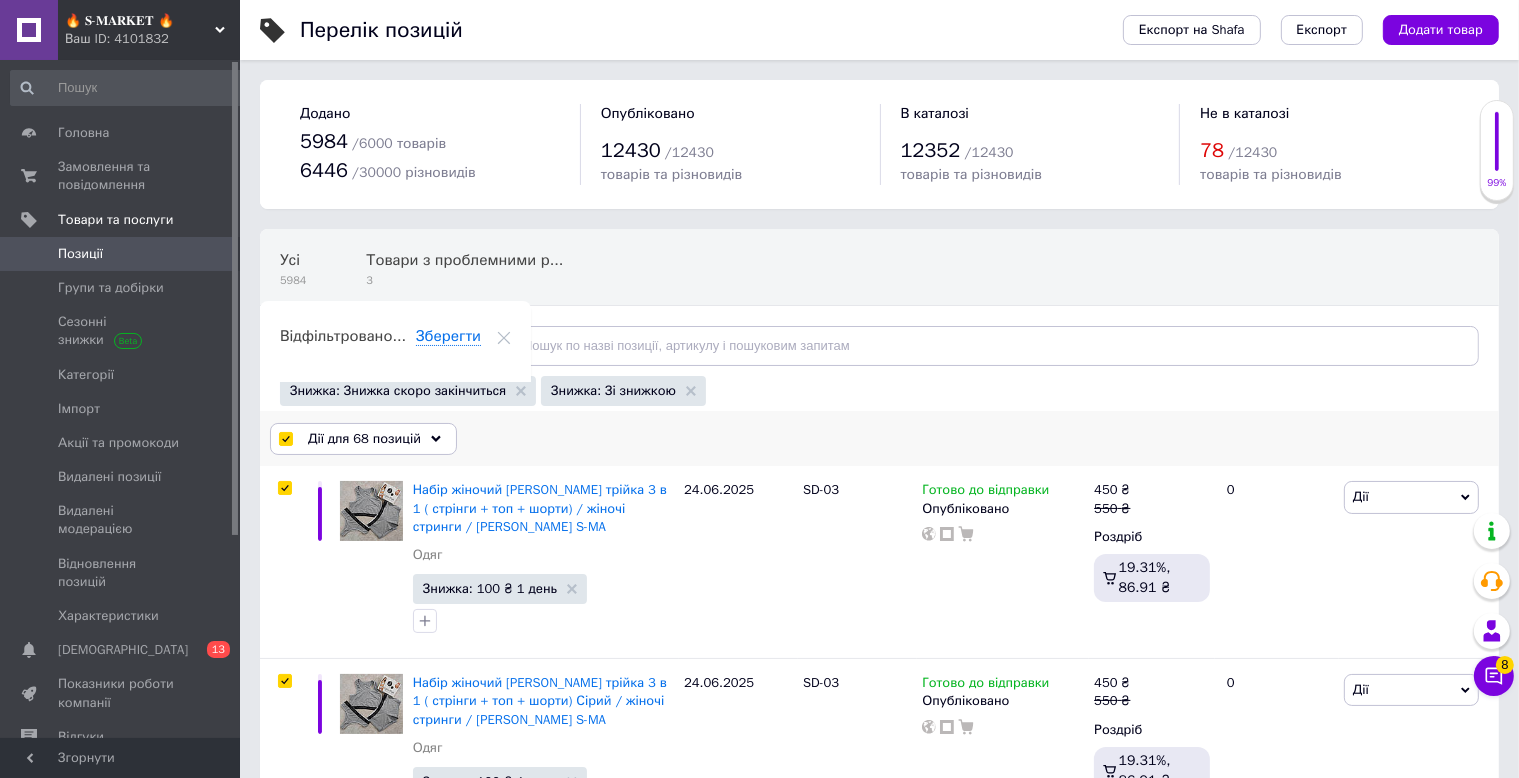 click on "Дії для 68 позицій" at bounding box center (363, 439) 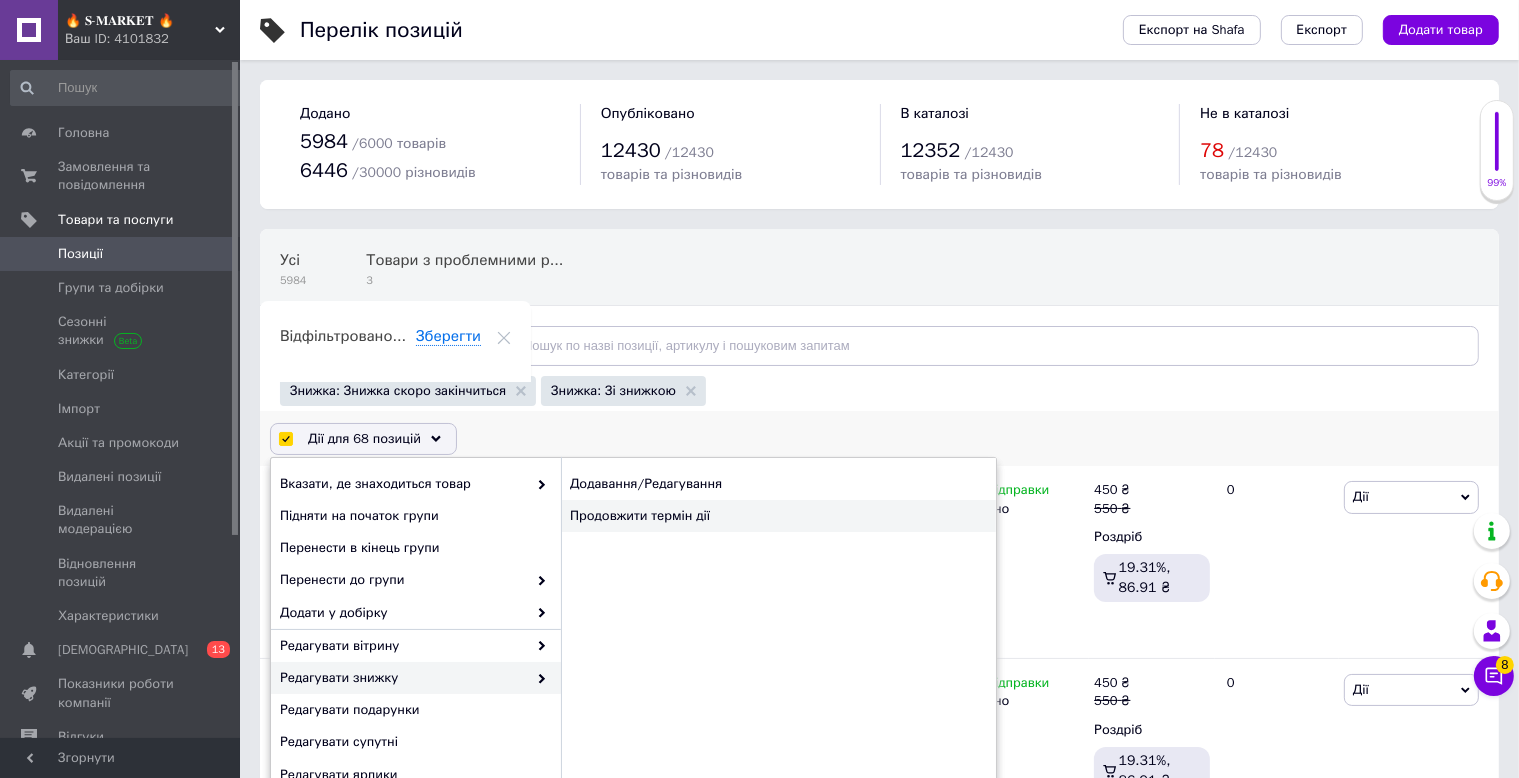 click on "Продовжити термін дії" at bounding box center (778, 516) 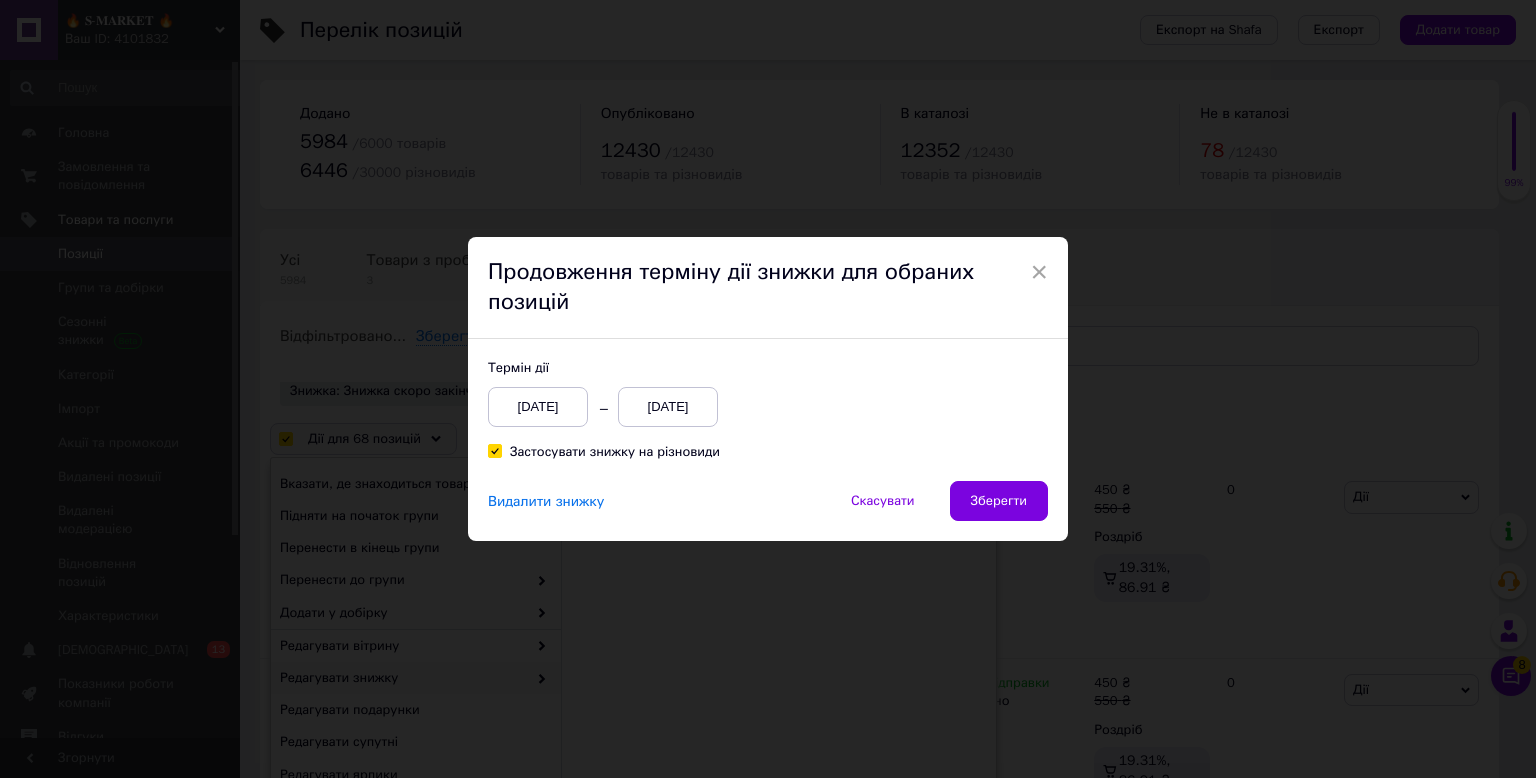 click on "[DATE]" at bounding box center (668, 407) 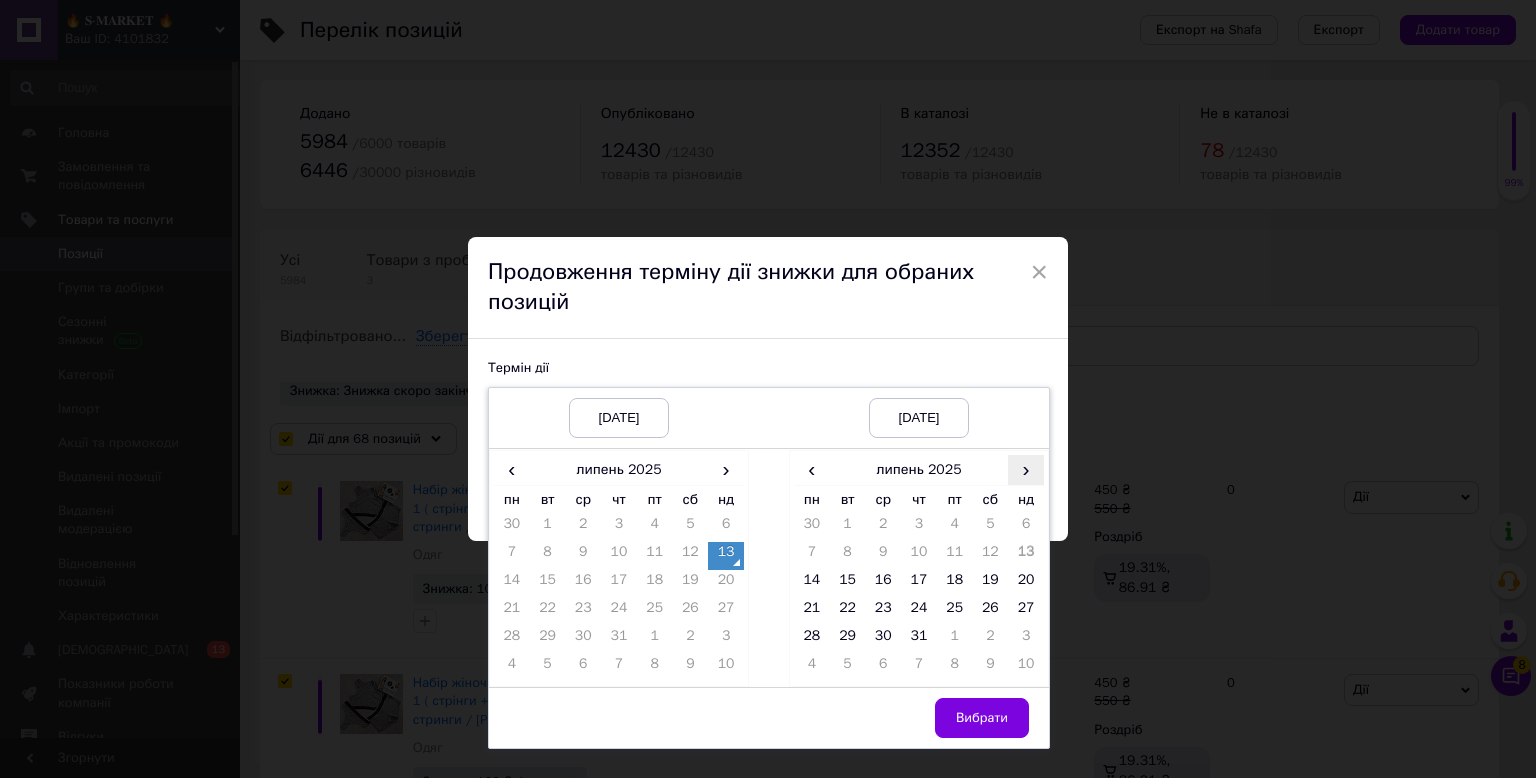 click on "›" at bounding box center (1026, 469) 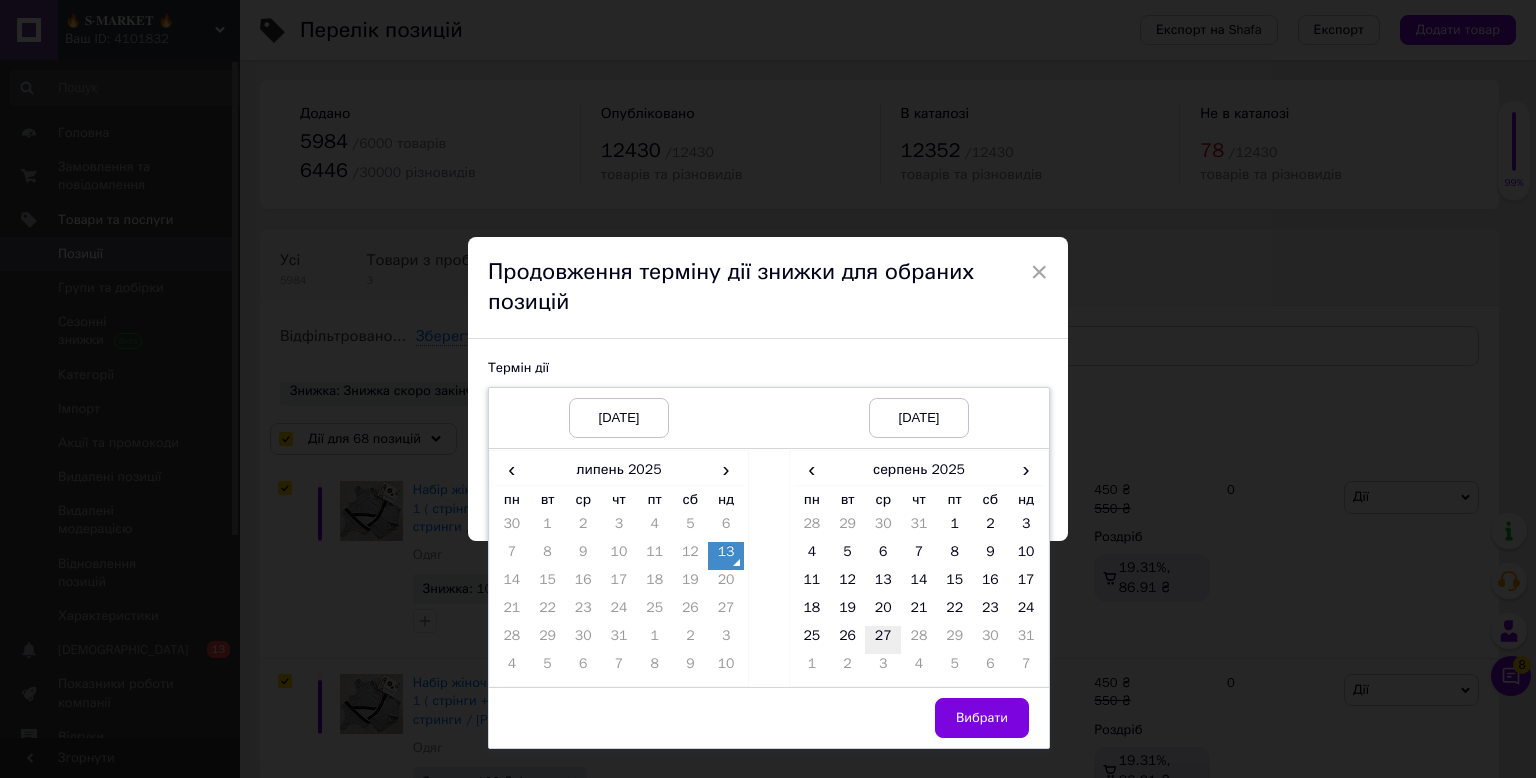 click on "27" at bounding box center (883, 640) 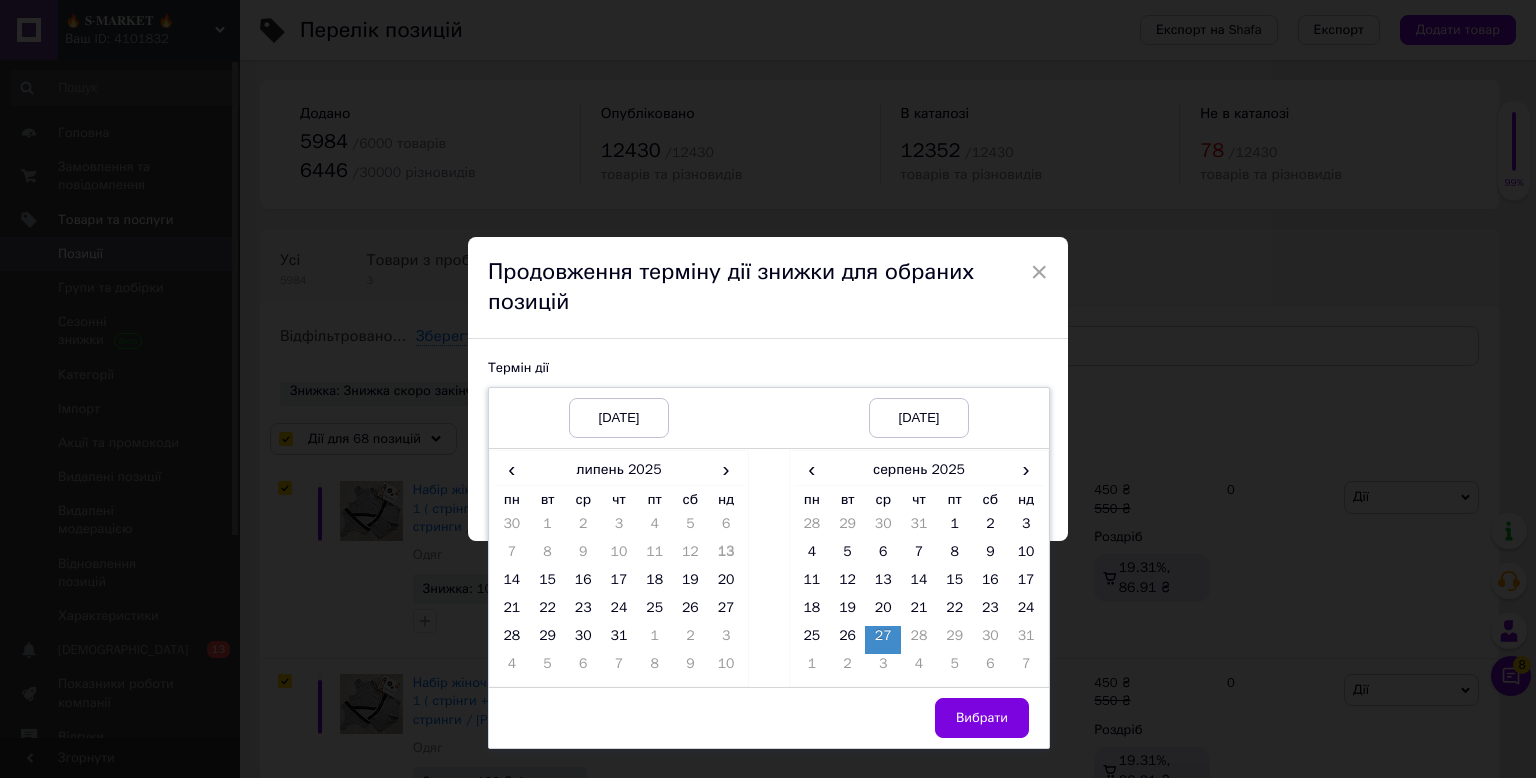 click on "27" at bounding box center (883, 640) 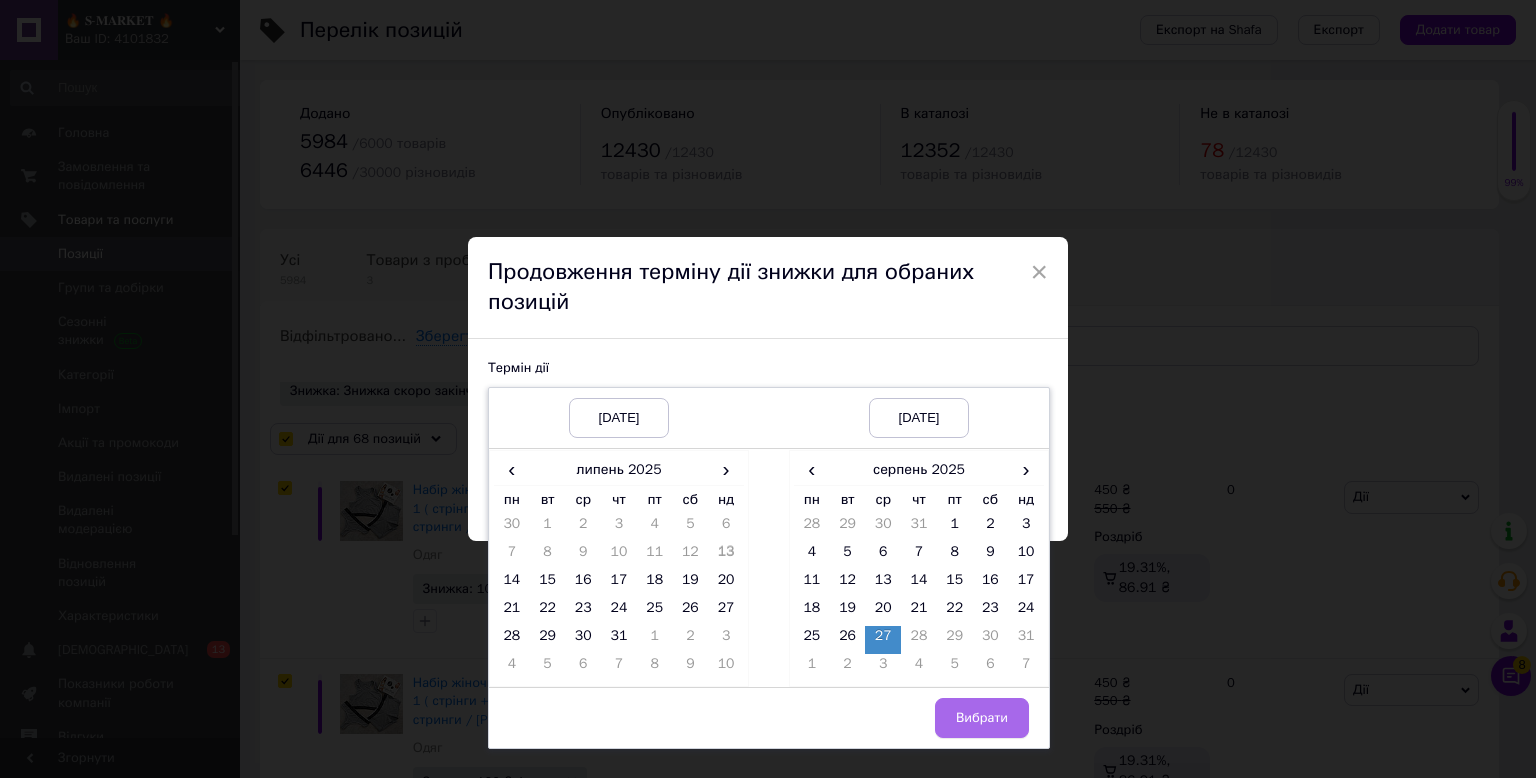 click on "Вибрати" at bounding box center (982, 718) 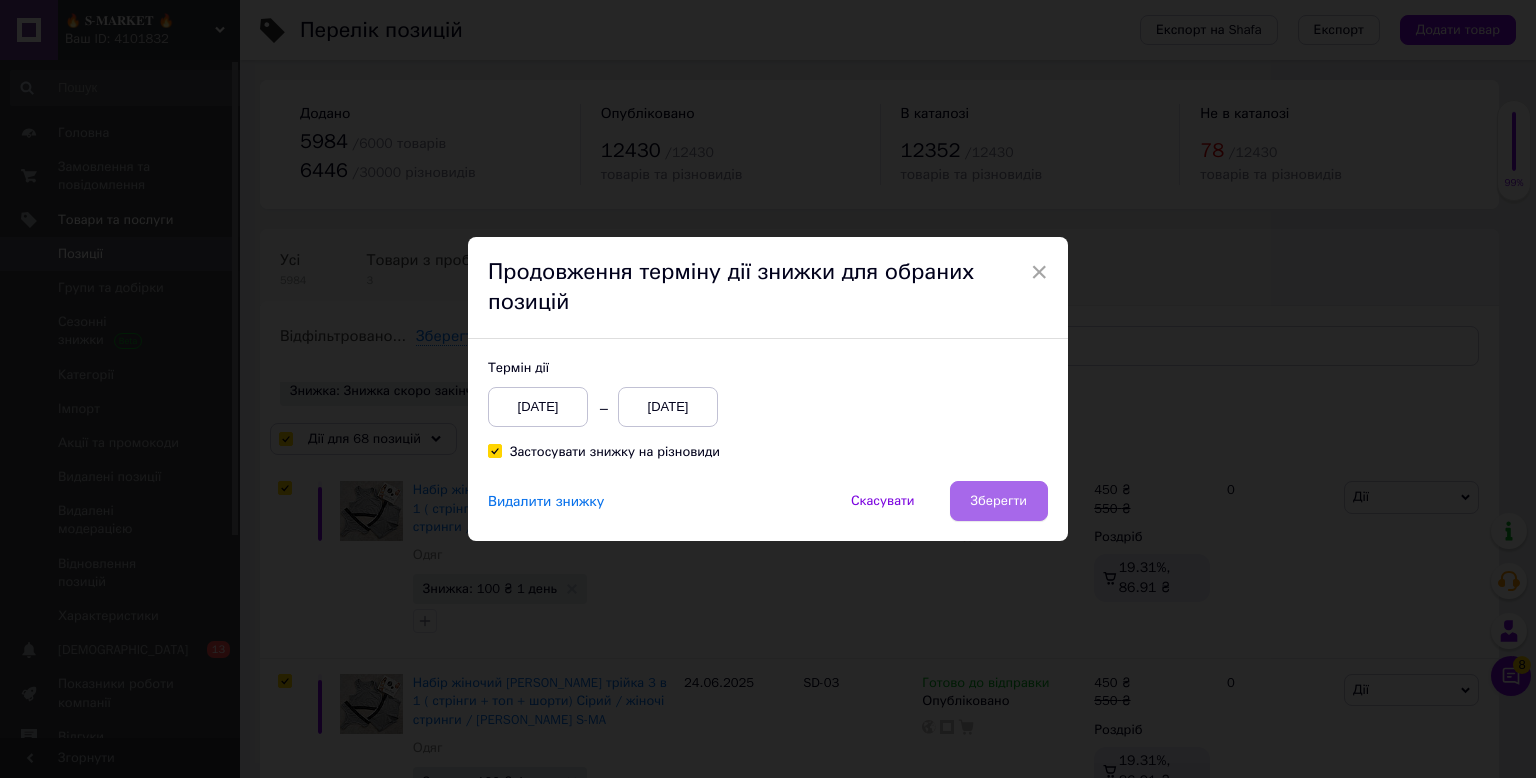 drag, startPoint x: 974, startPoint y: 486, endPoint x: 974, endPoint y: 517, distance: 31 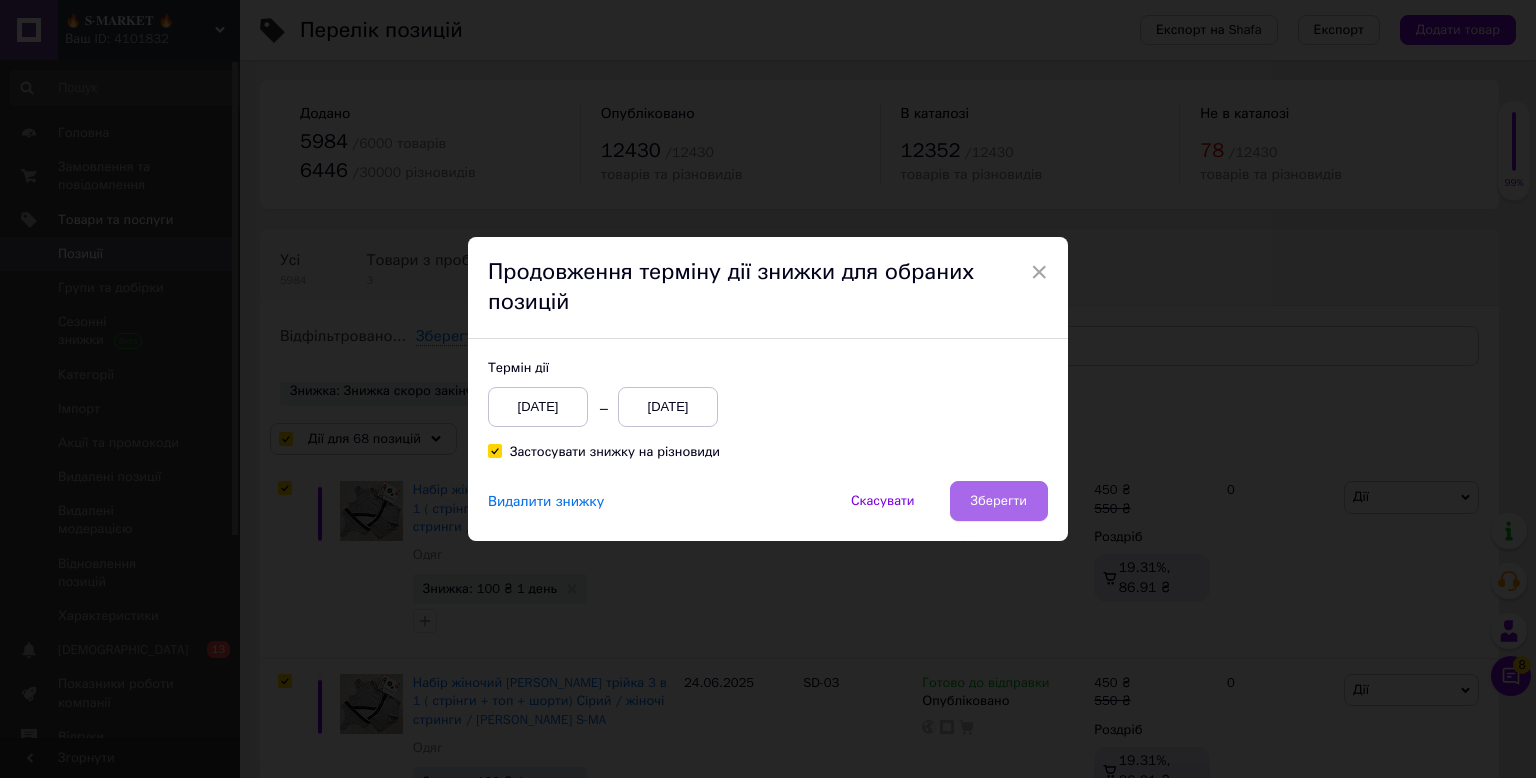 click on "Зберегти" at bounding box center [999, 501] 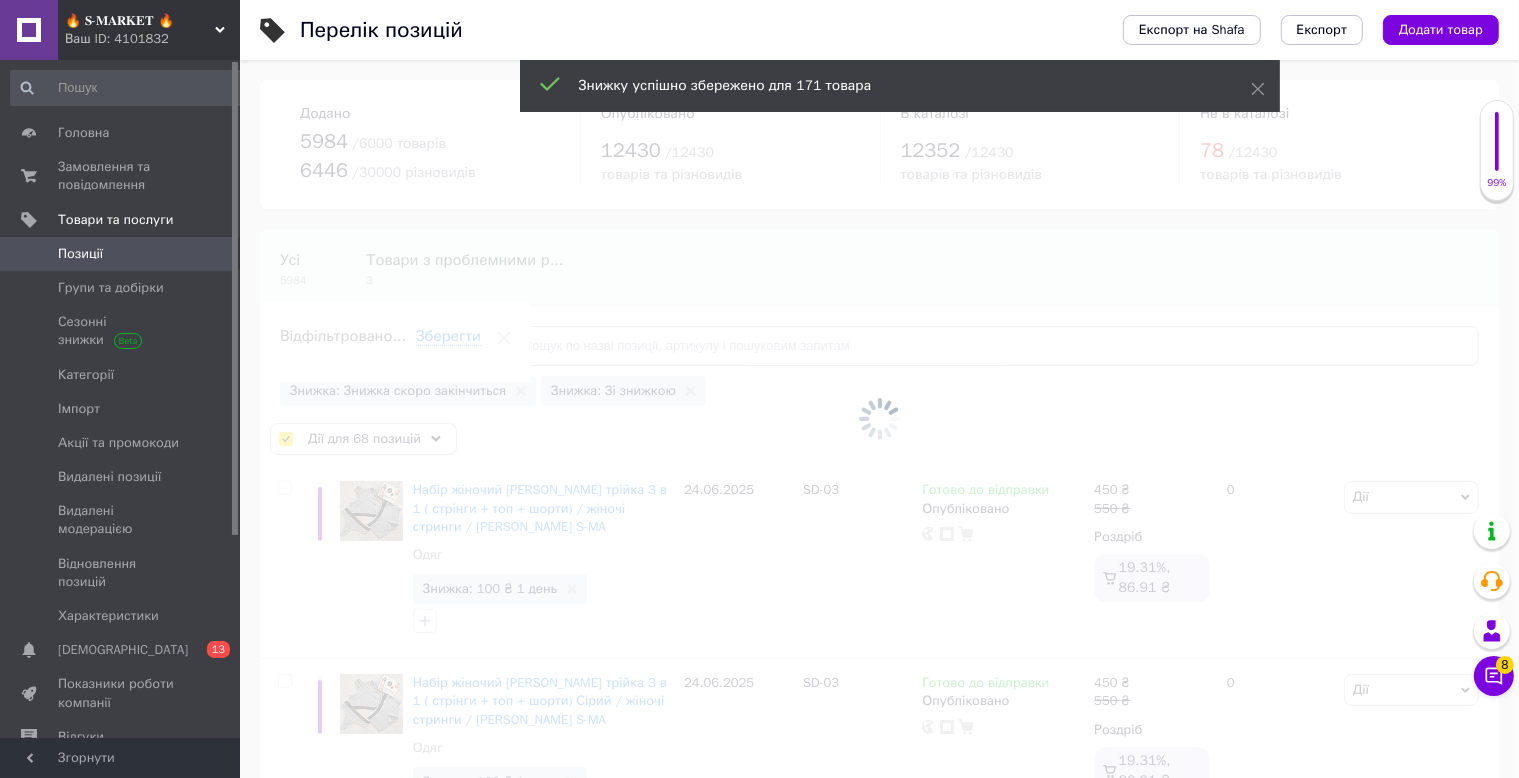 checkbox on "false" 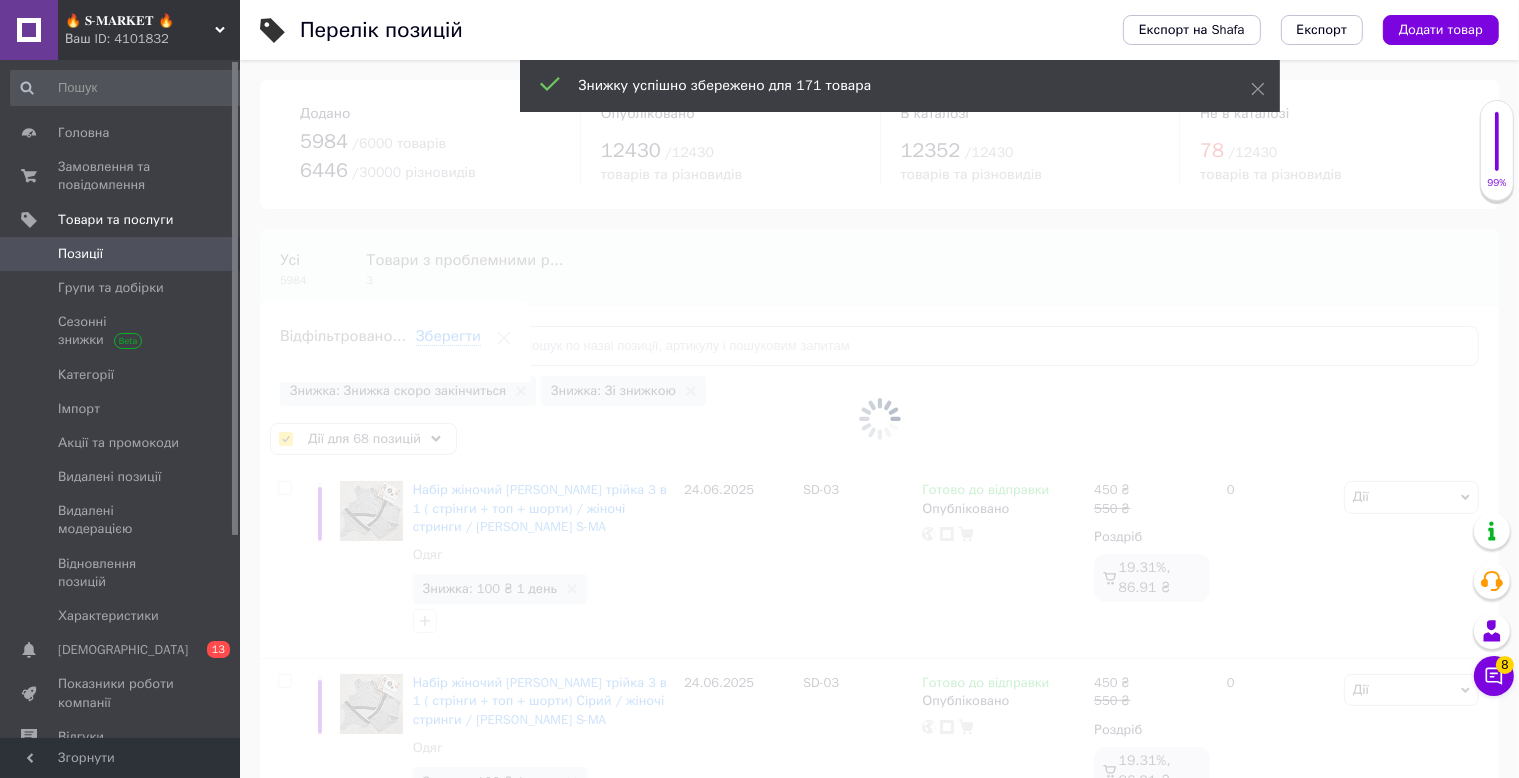 checkbox on "false" 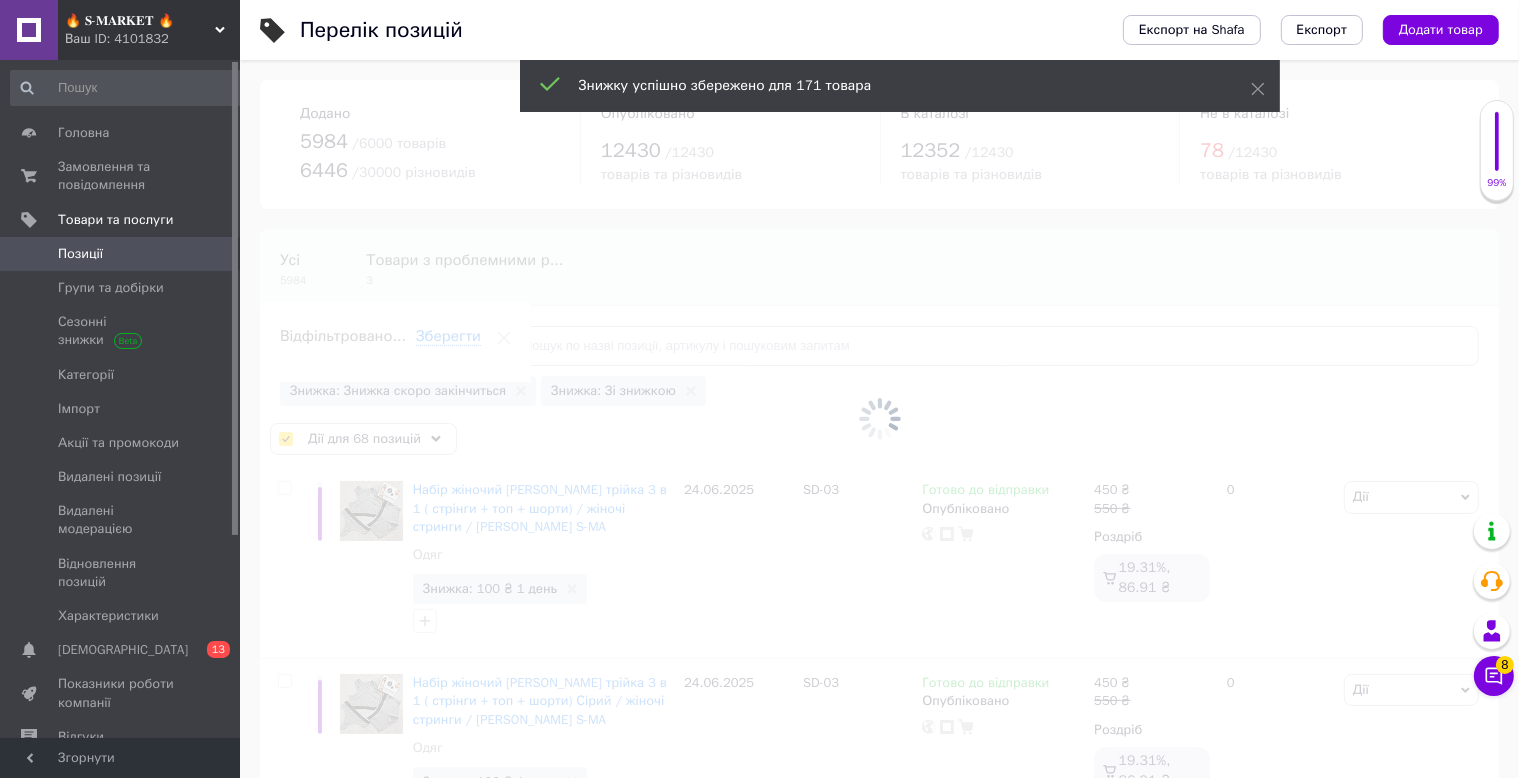 checkbox on "false" 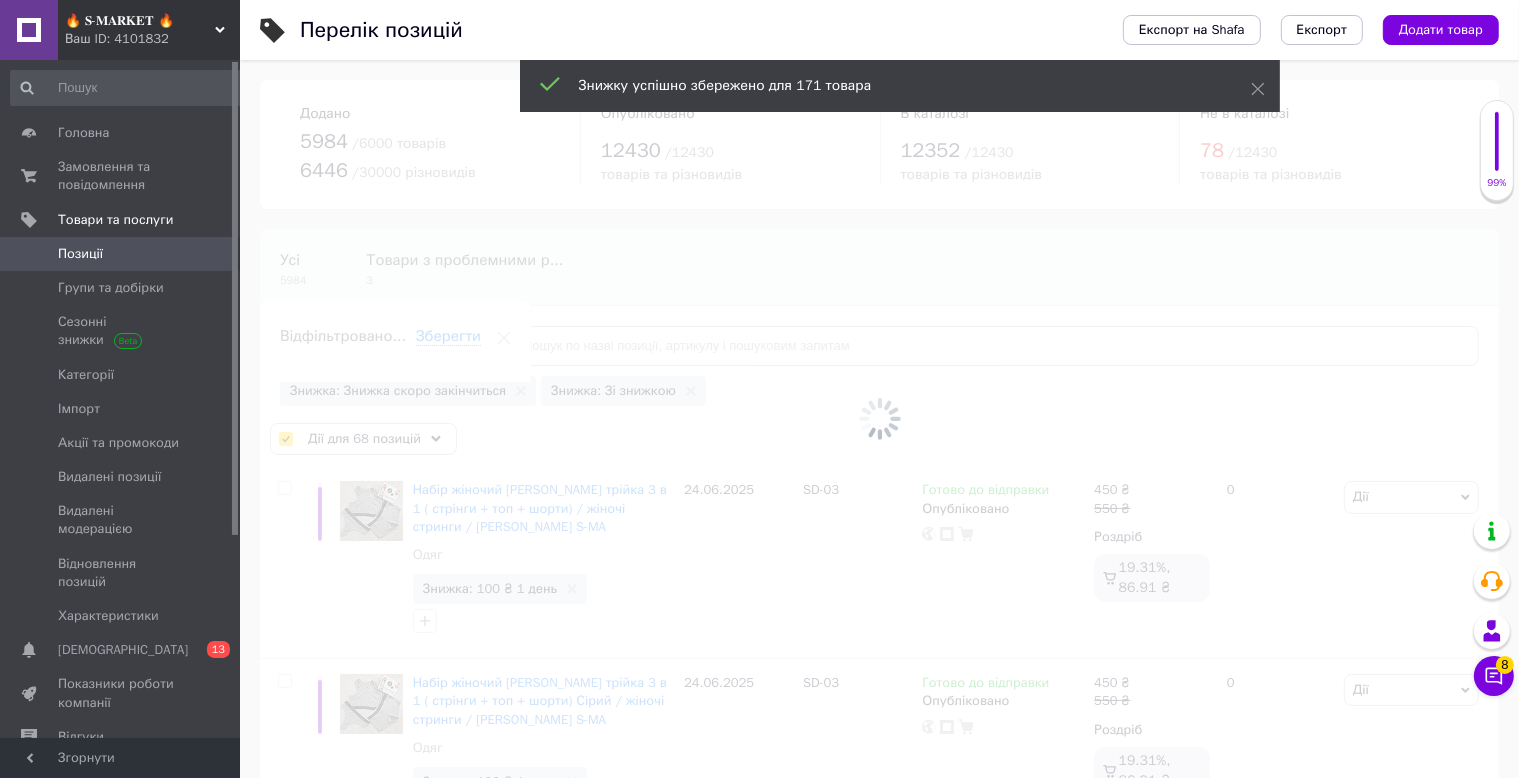 checkbox on "false" 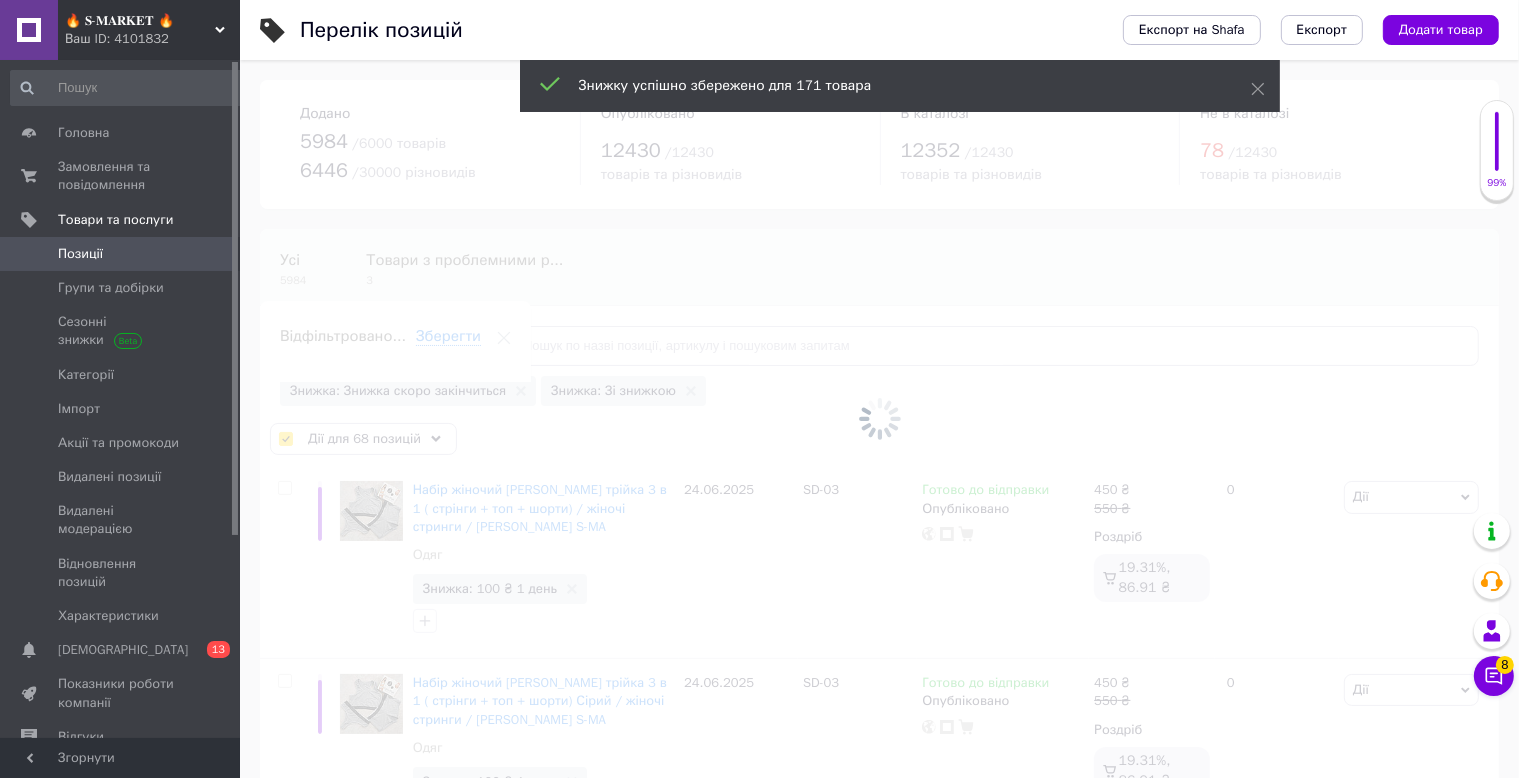 checkbox on "false" 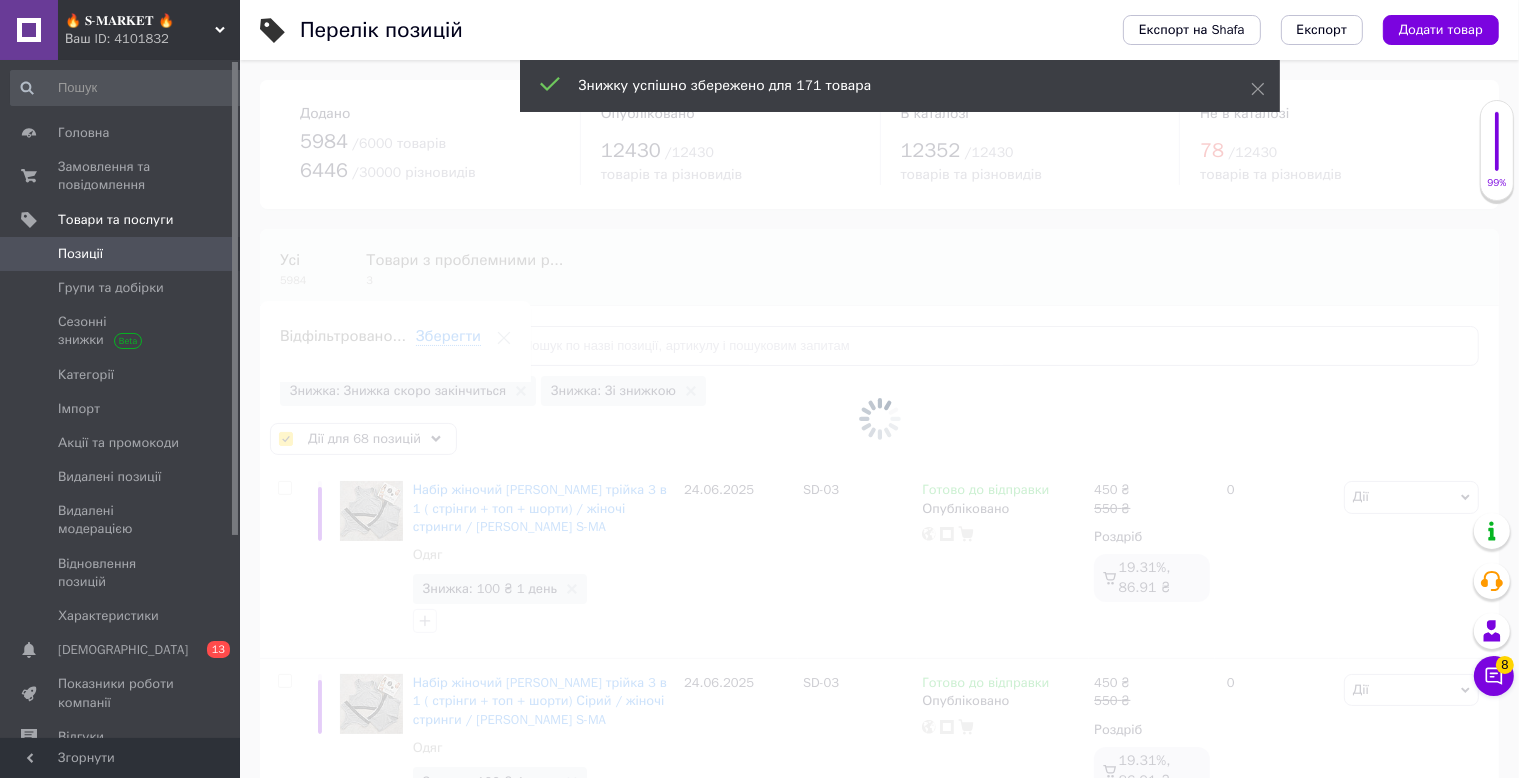 checkbox on "false" 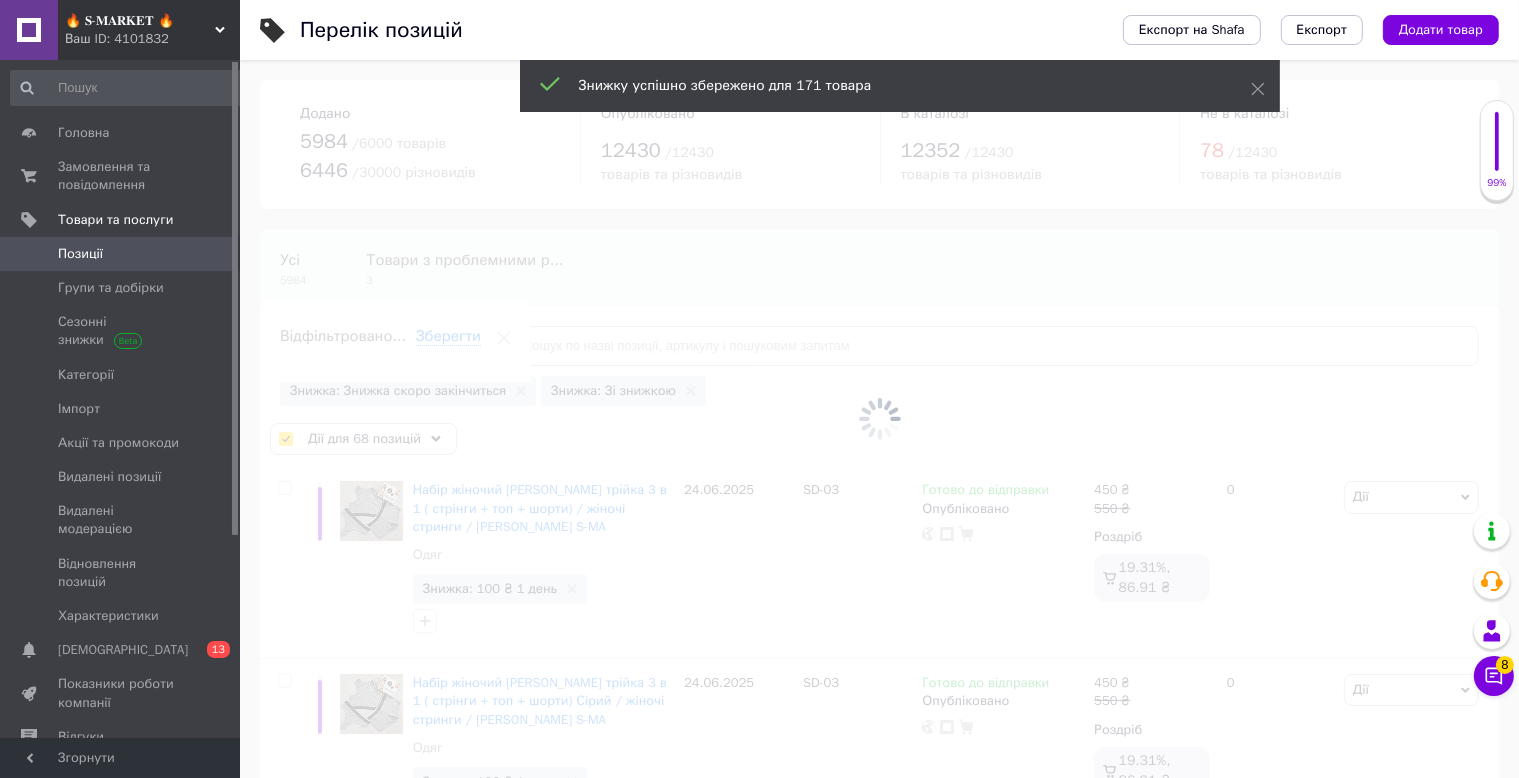 checkbox on "false" 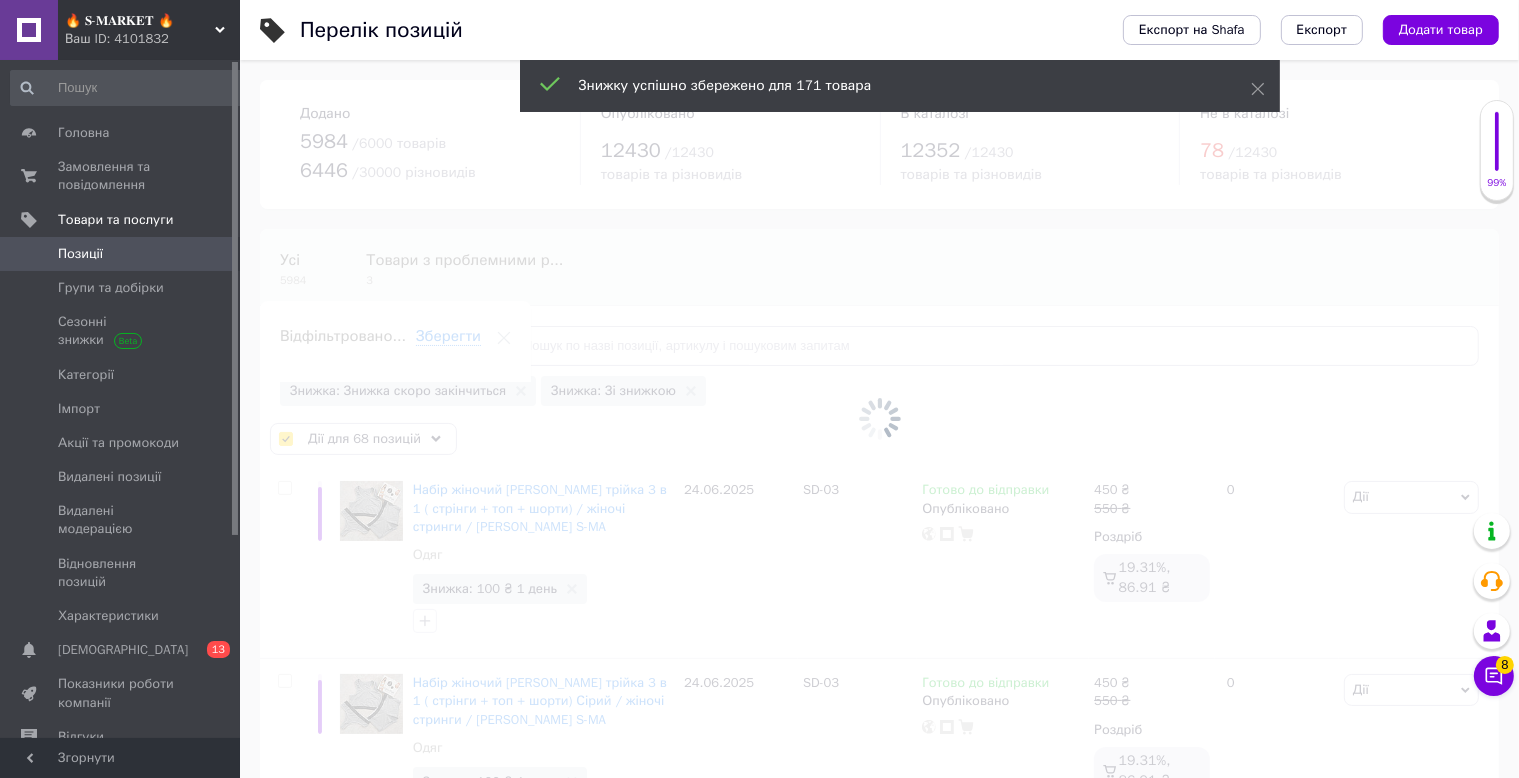 checkbox on "false" 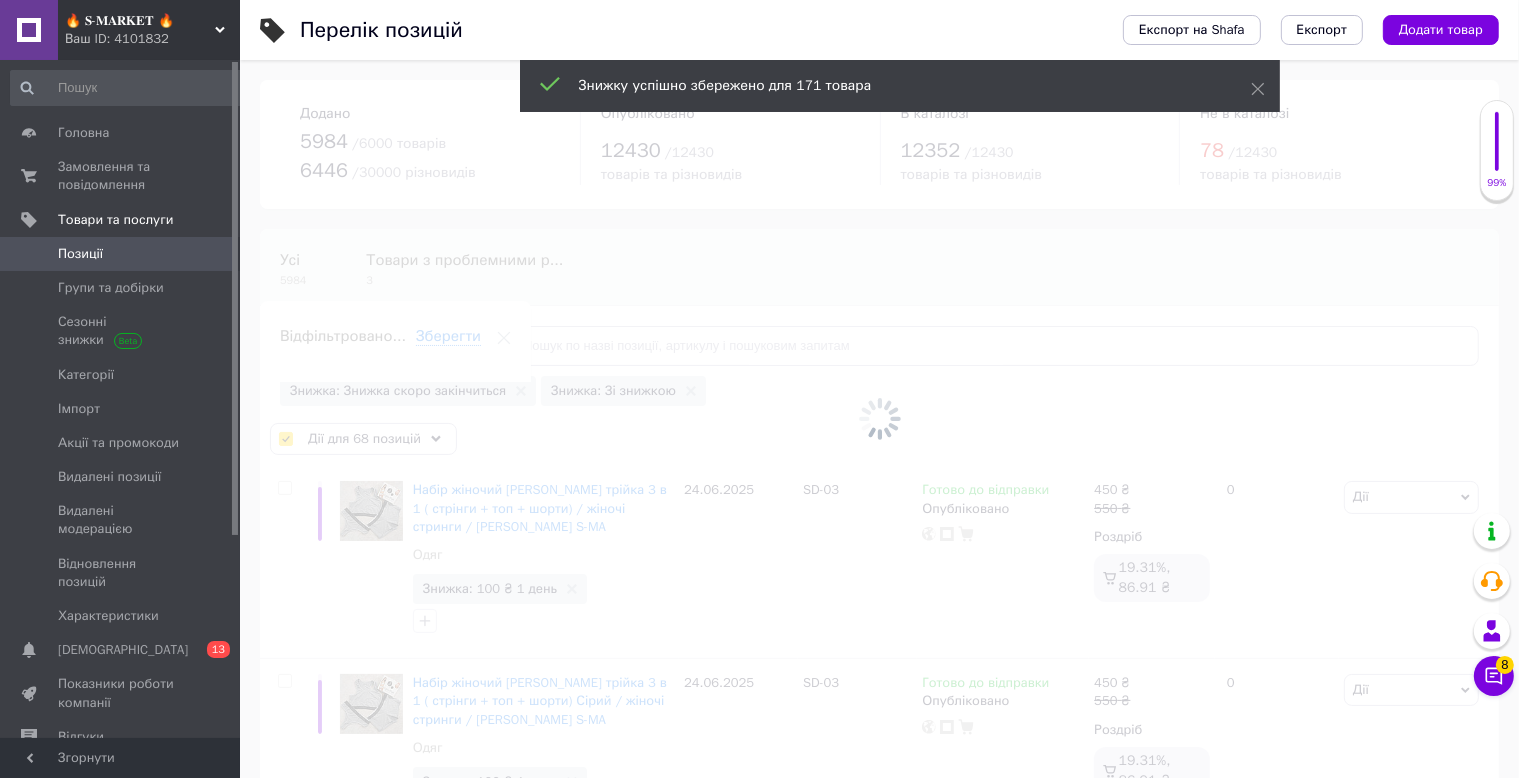 checkbox on "false" 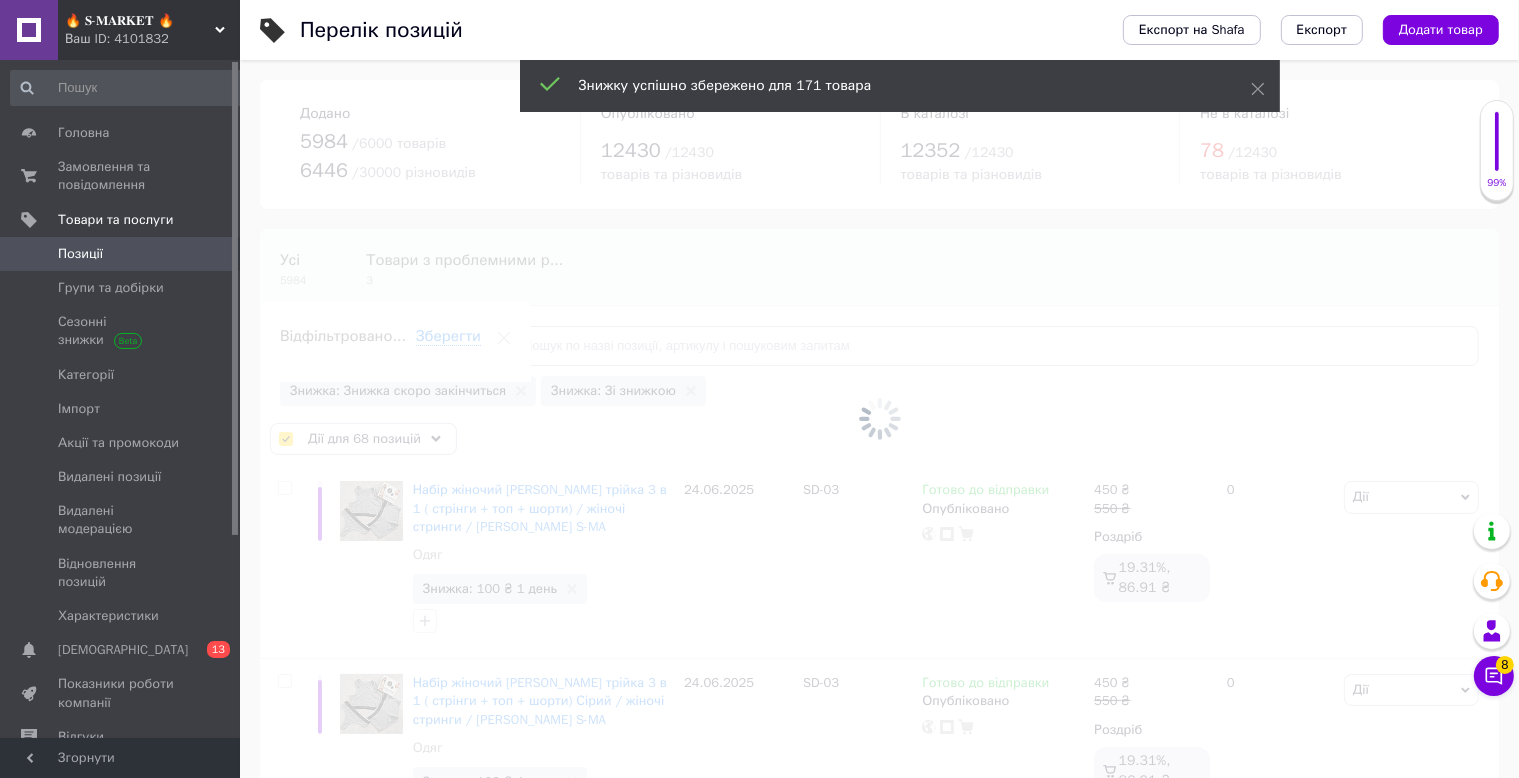 checkbox on "false" 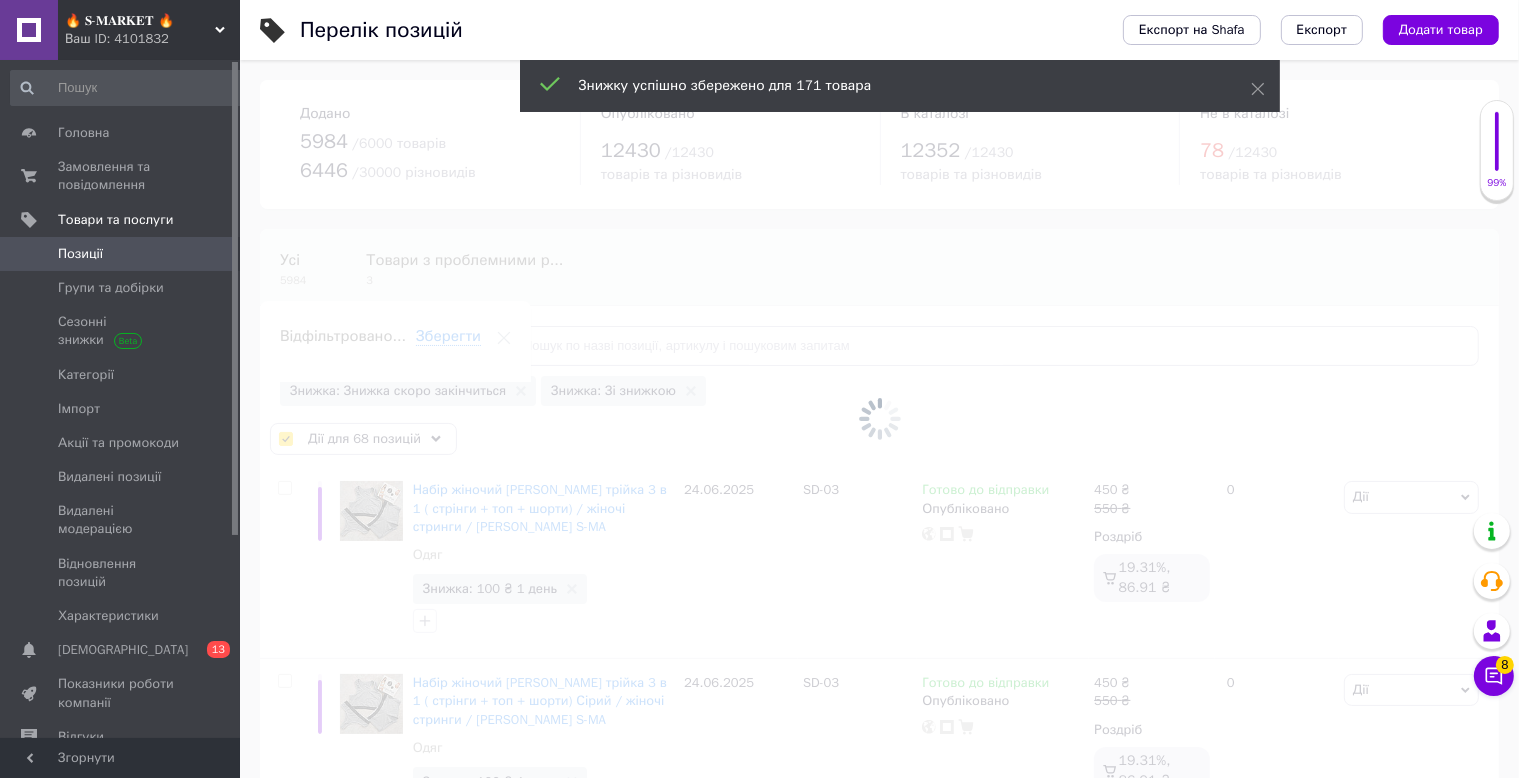 checkbox on "false" 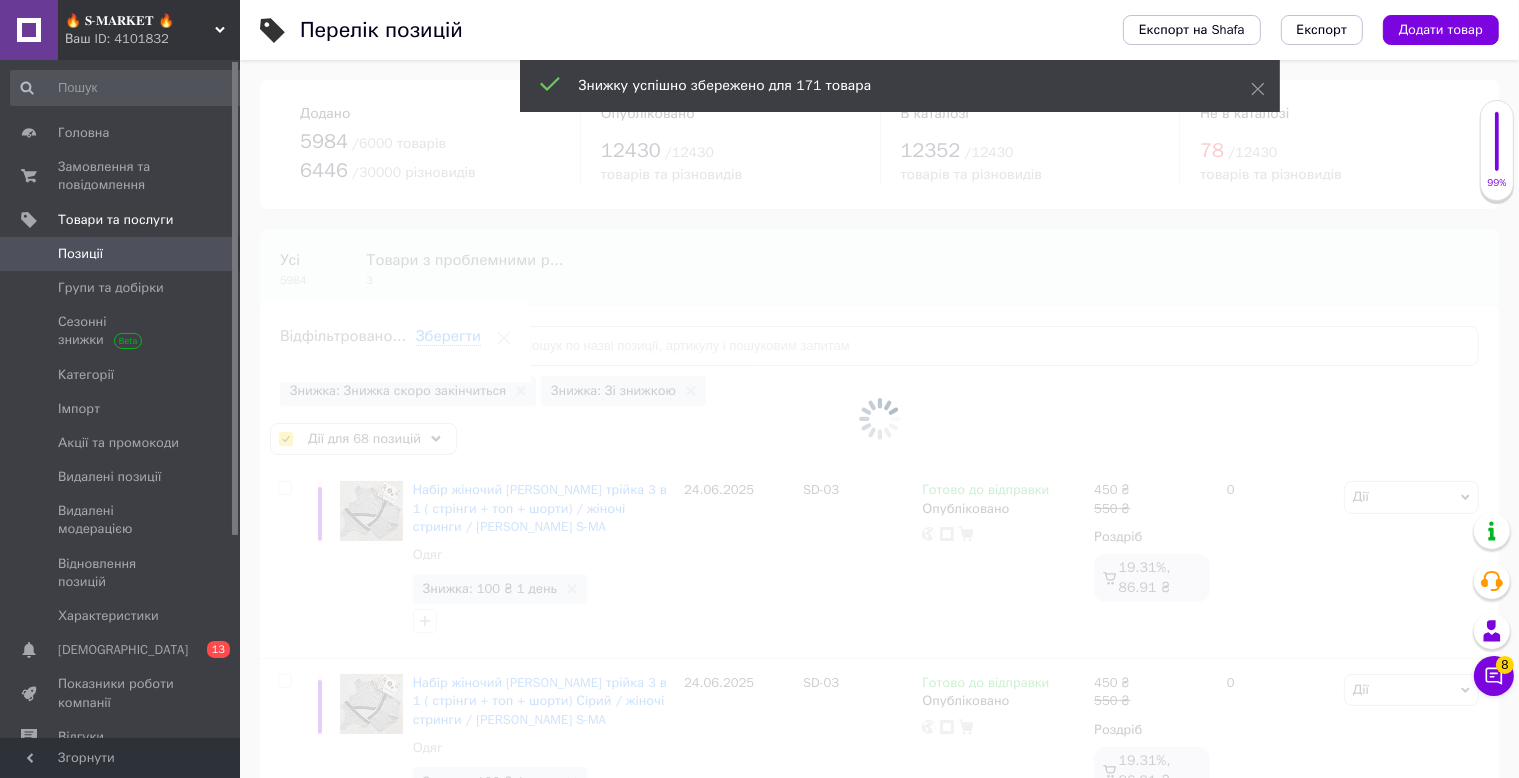 checkbox on "false" 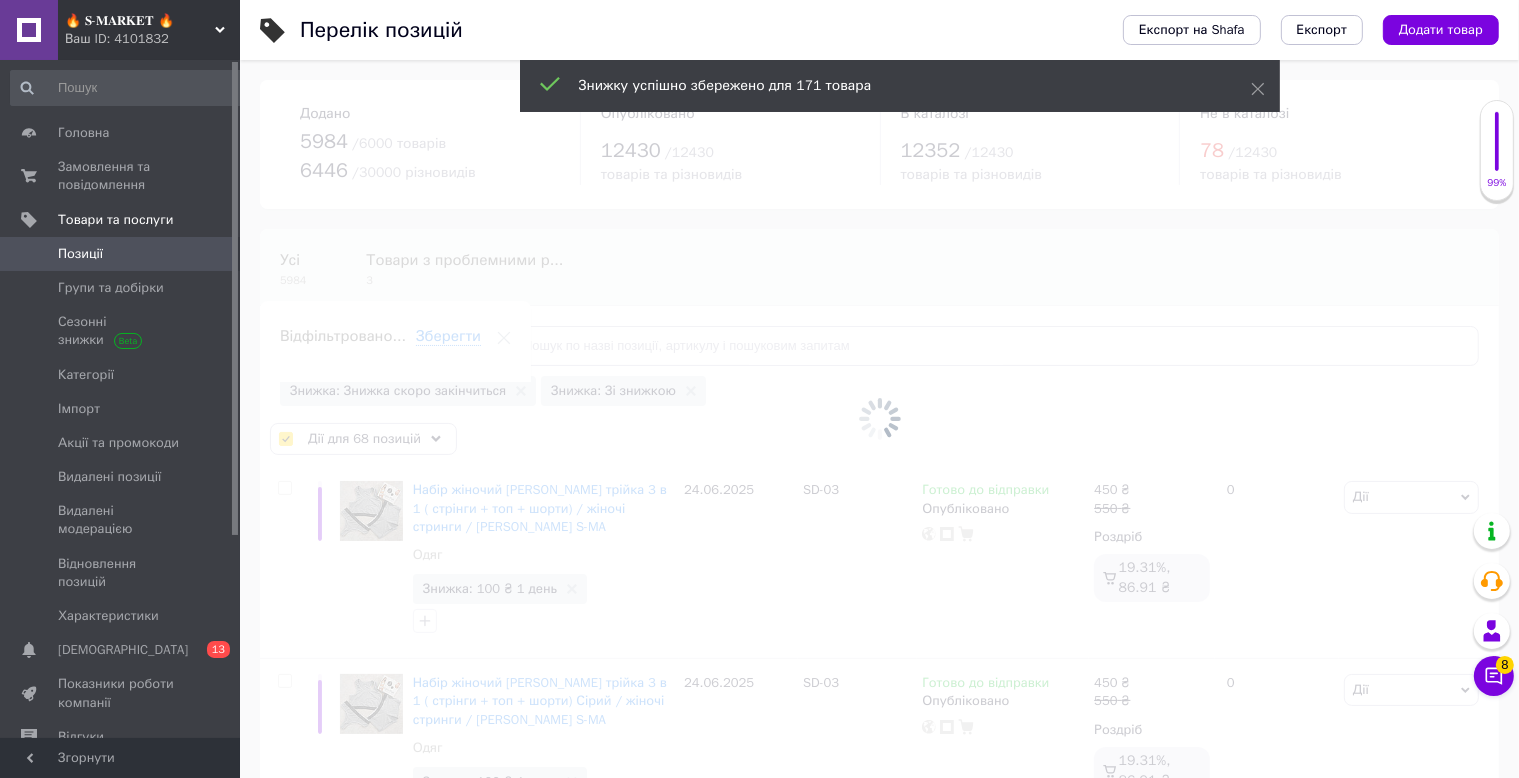 checkbox on "false" 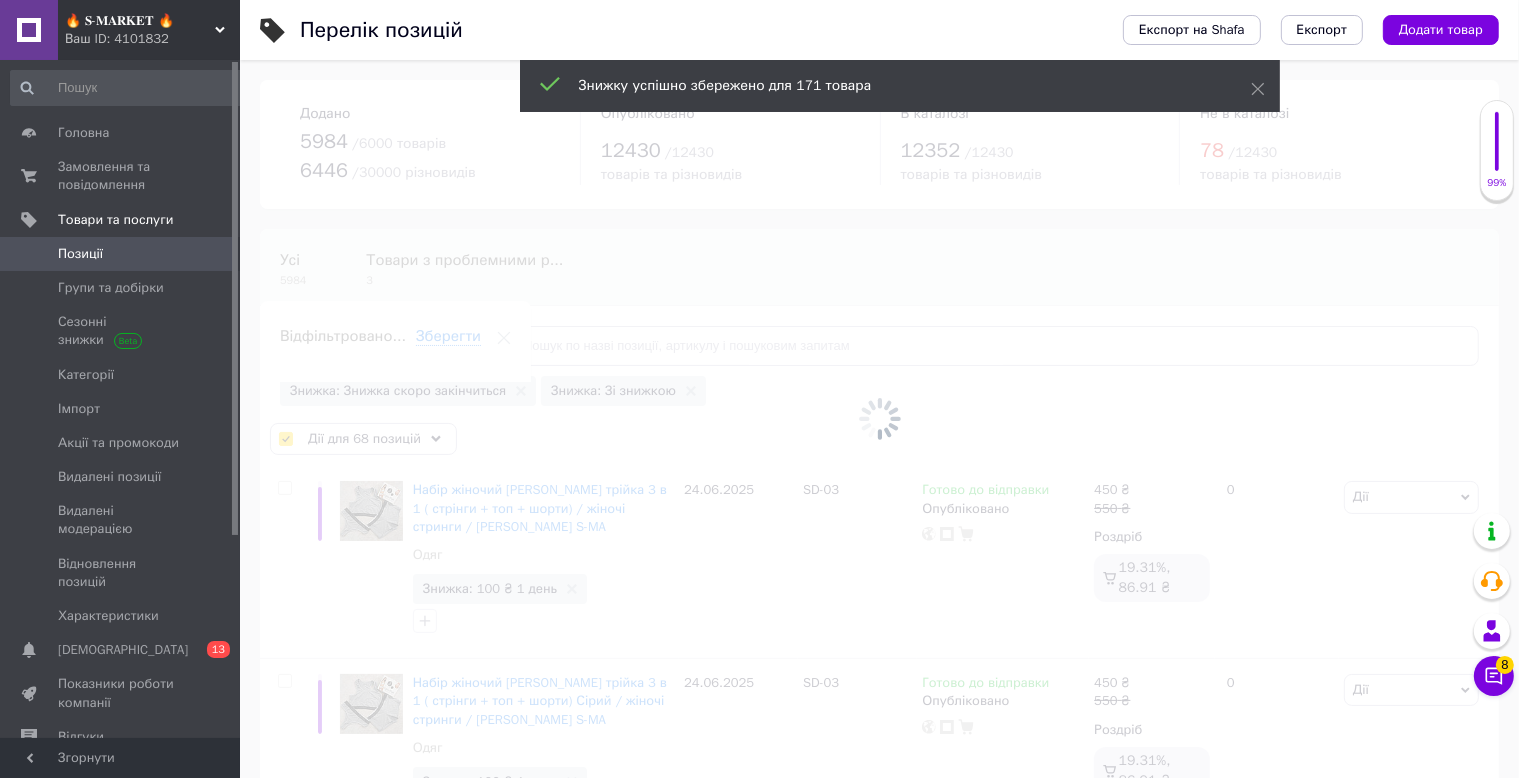 checkbox on "false" 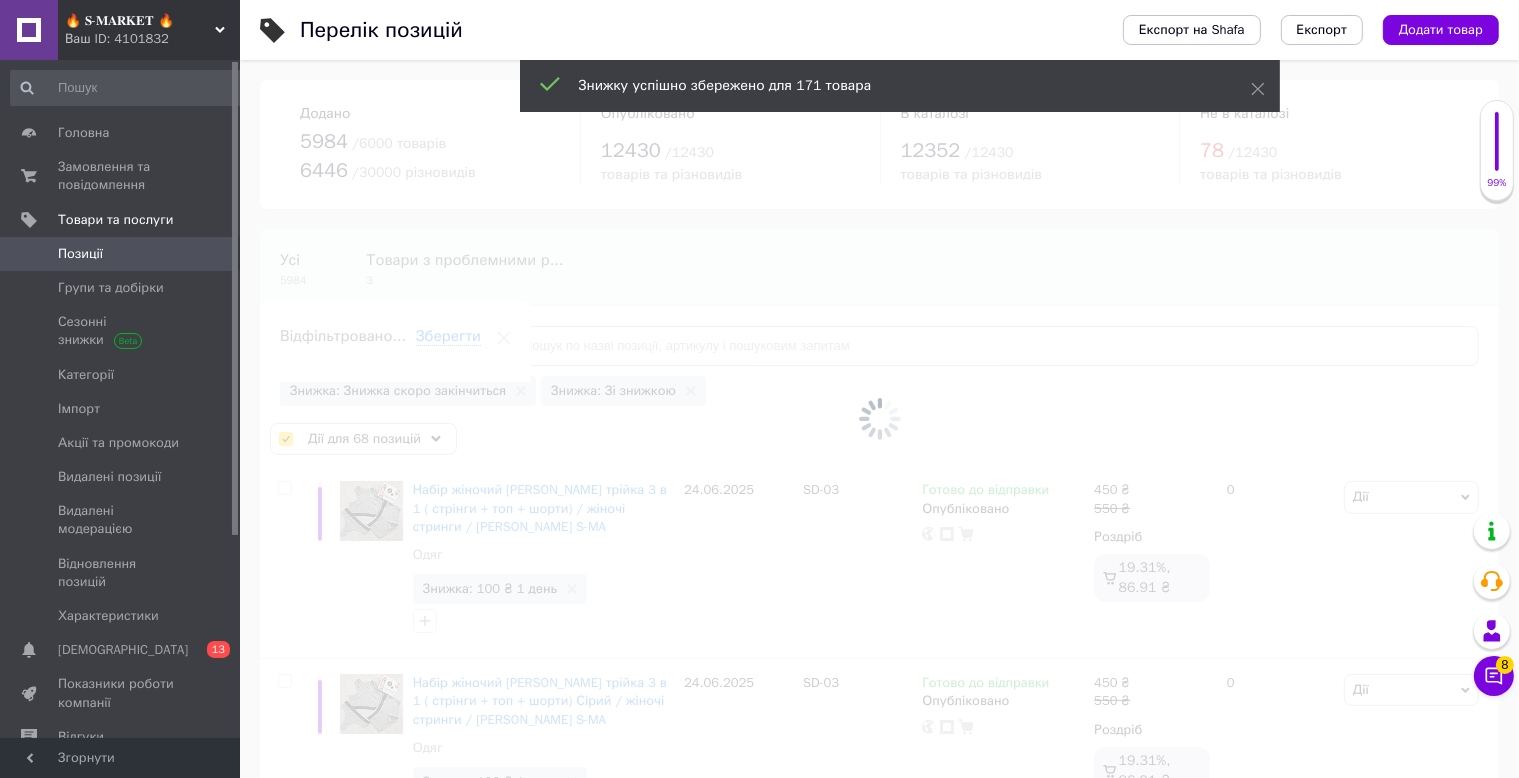 checkbox on "false" 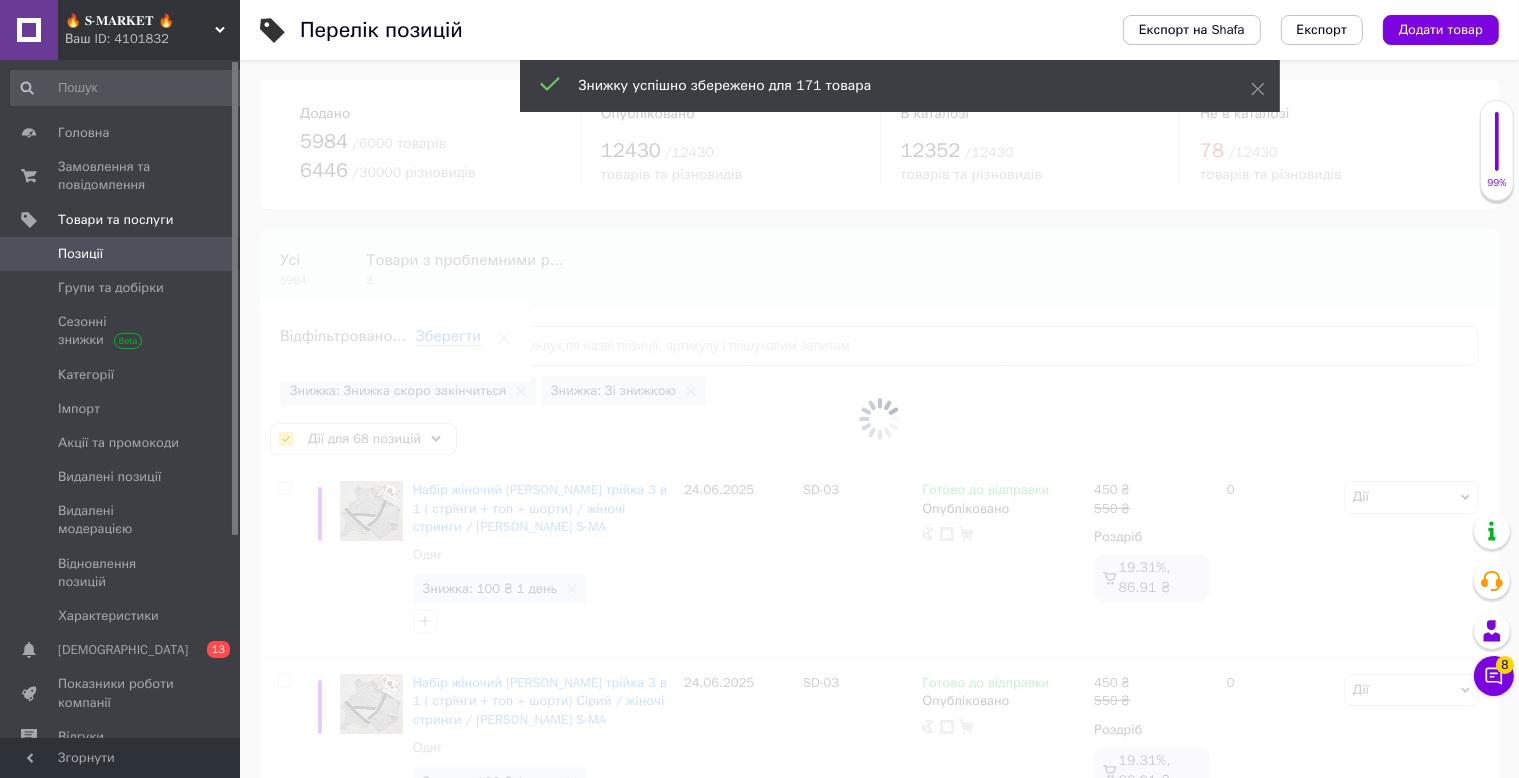checkbox on "false" 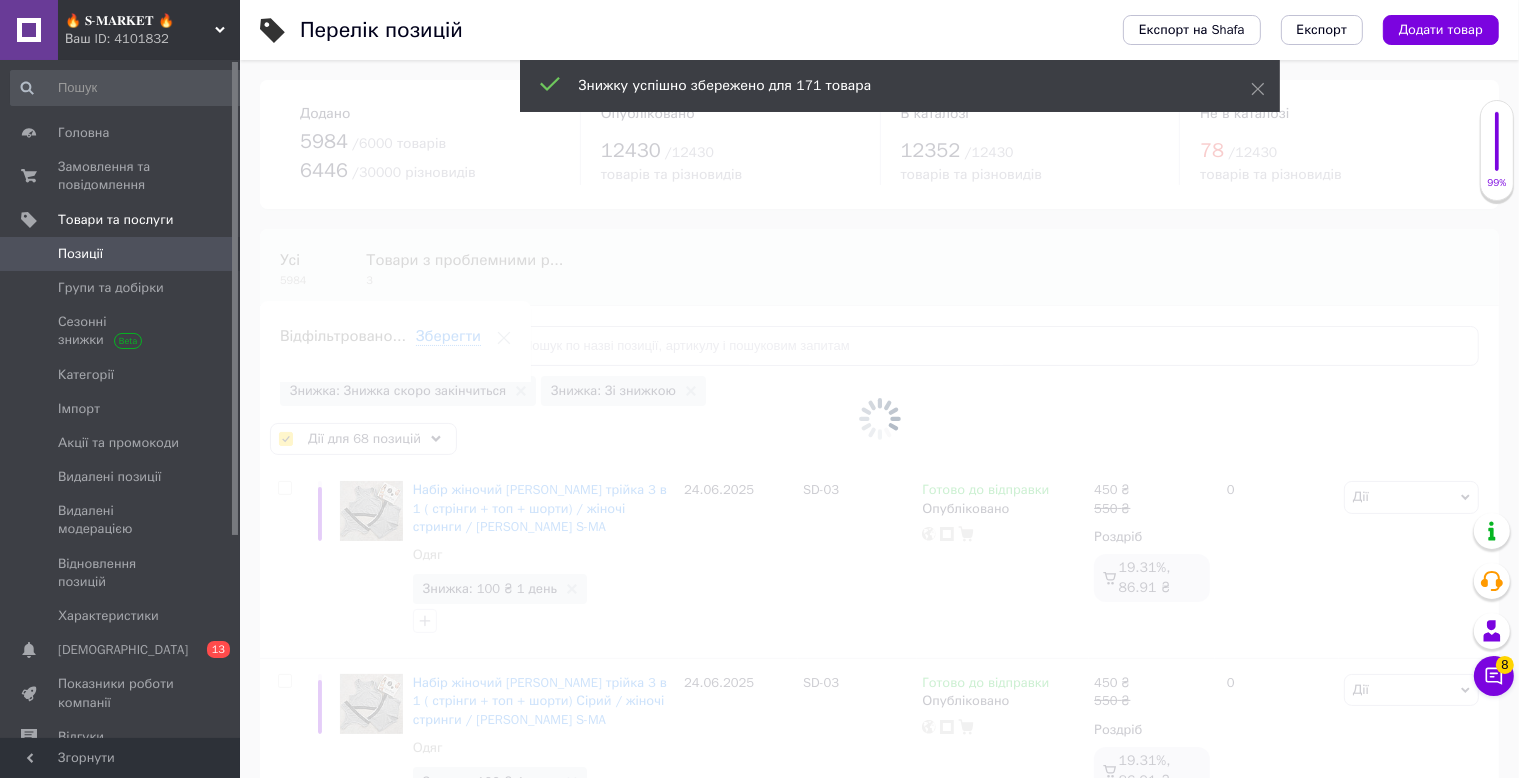 checkbox on "false" 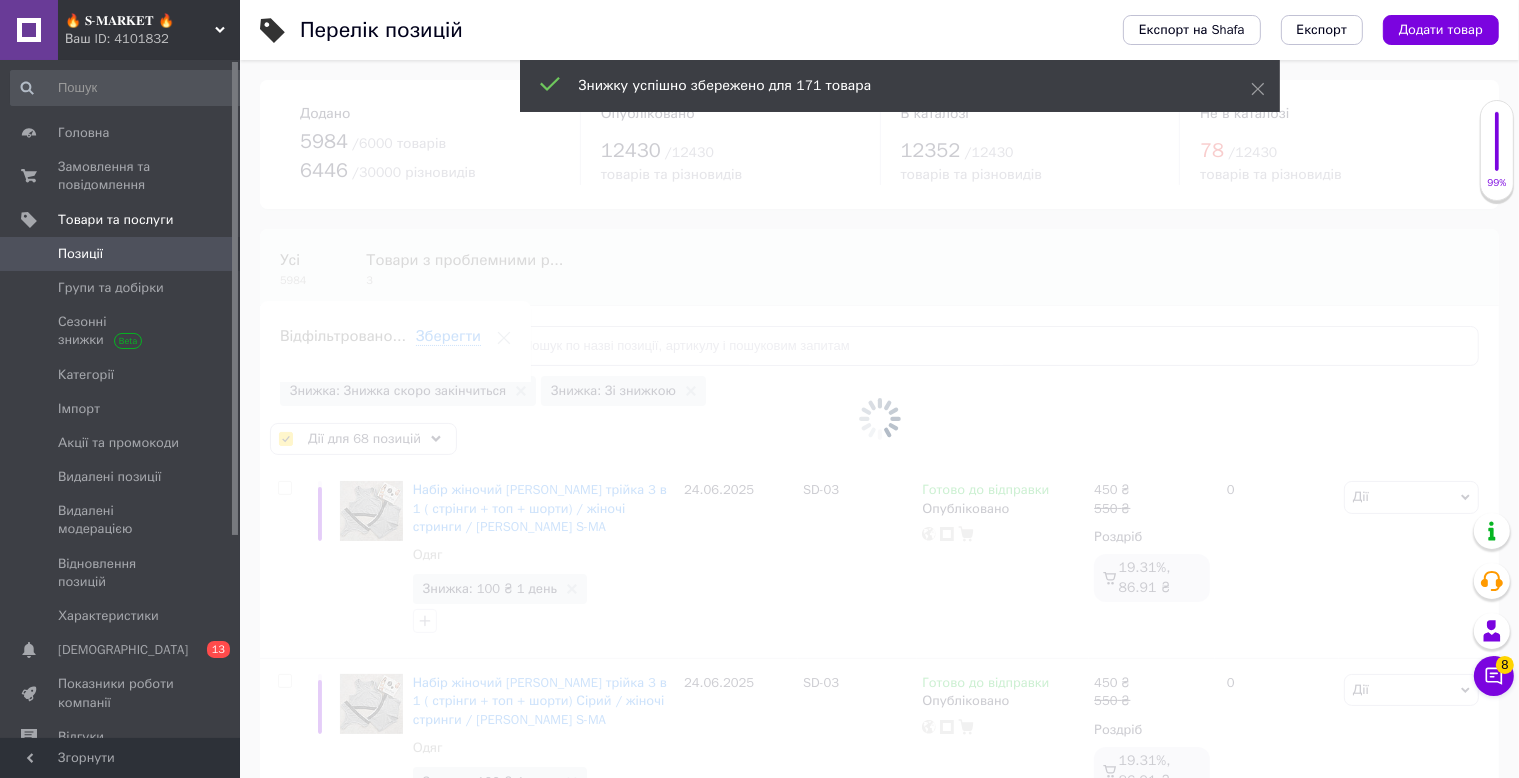checkbox on "false" 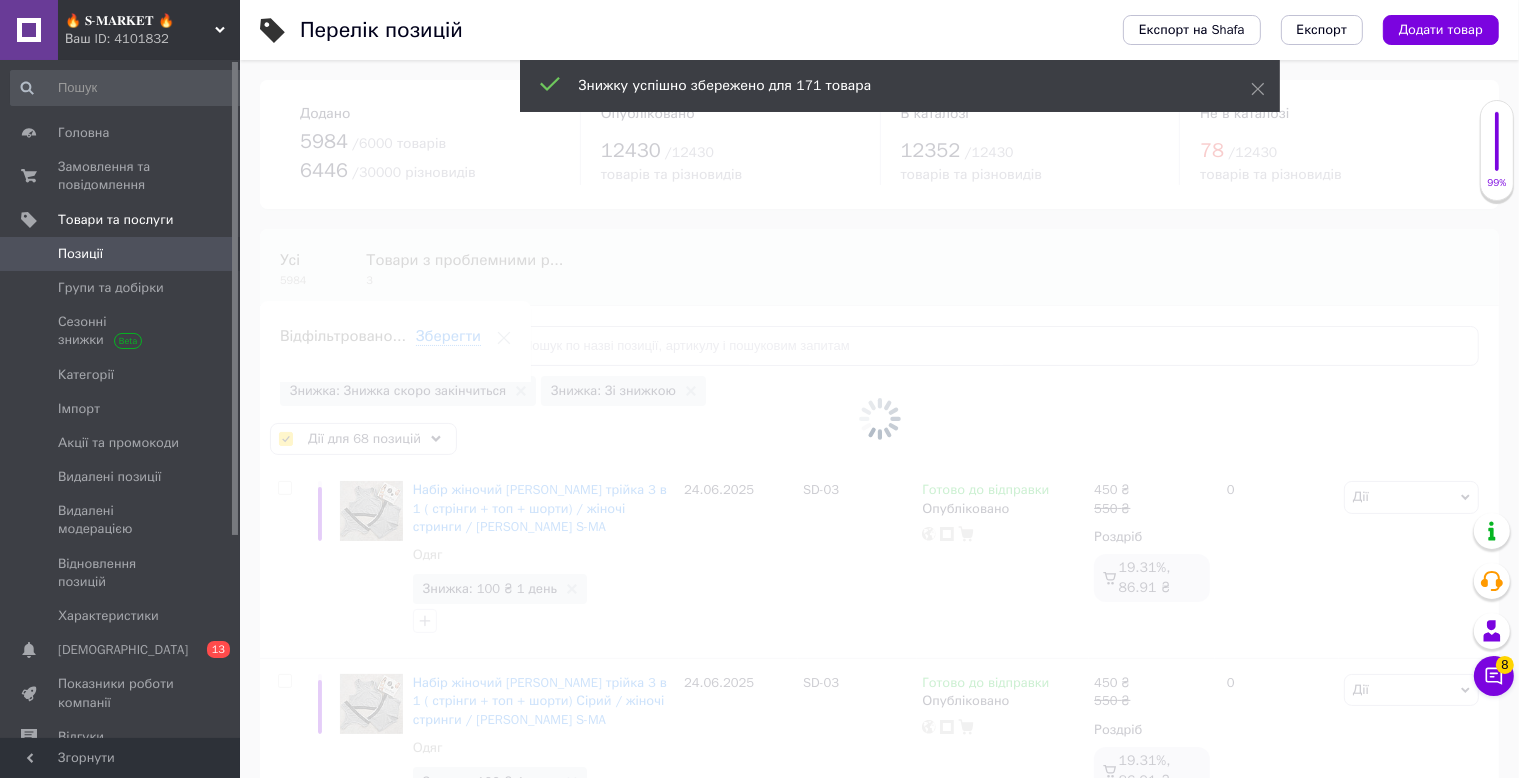 checkbox on "false" 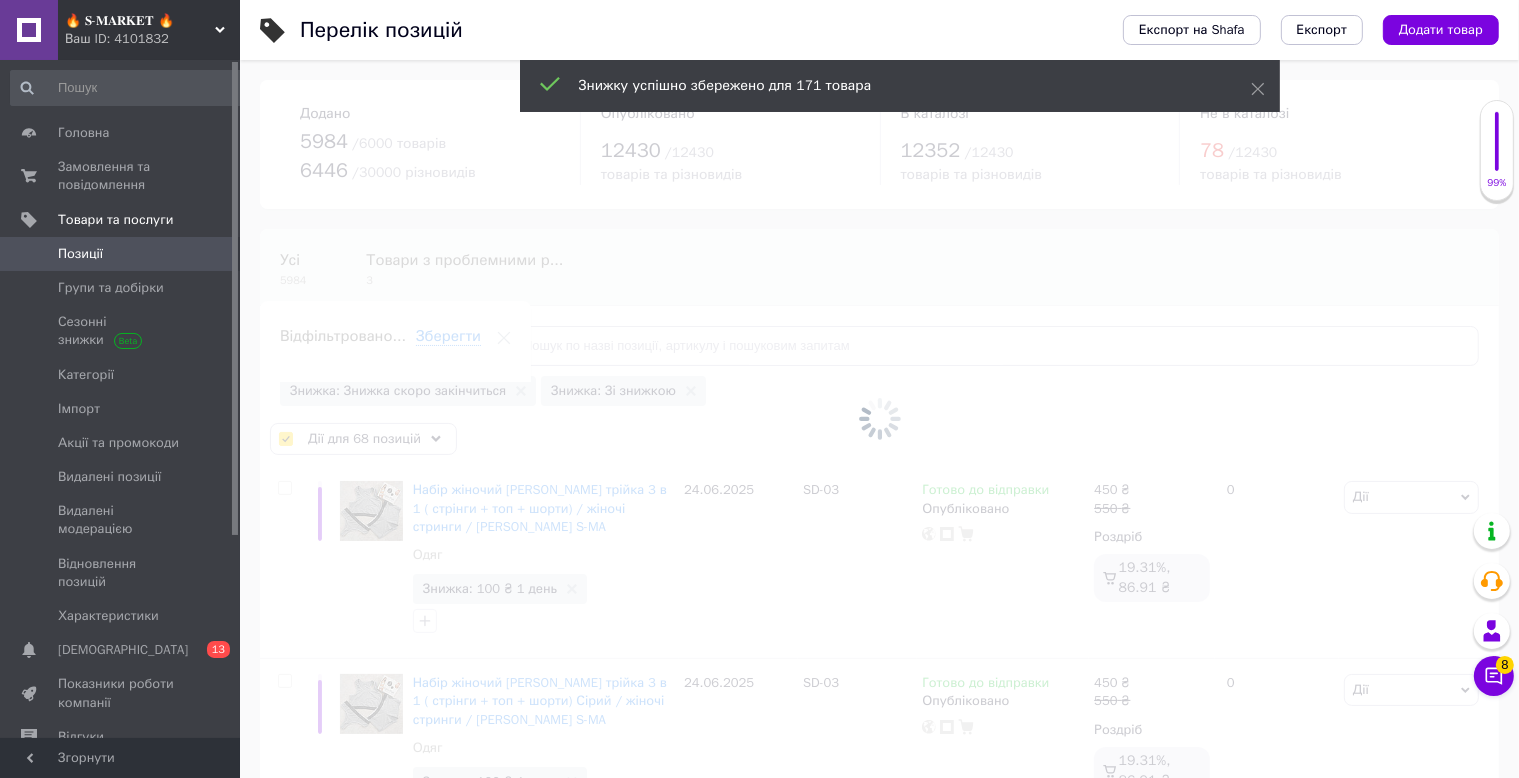 checkbox on "false" 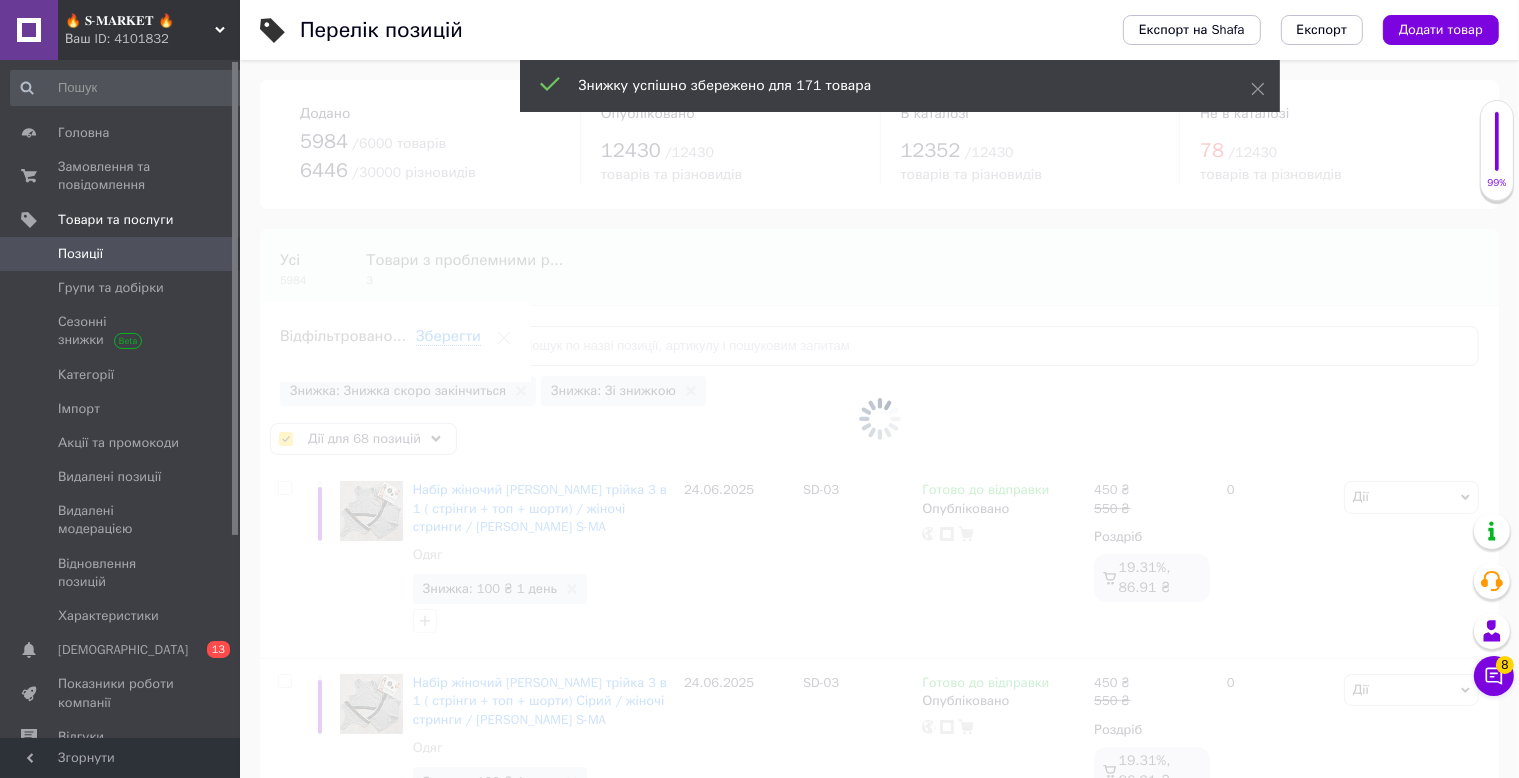 checkbox on "false" 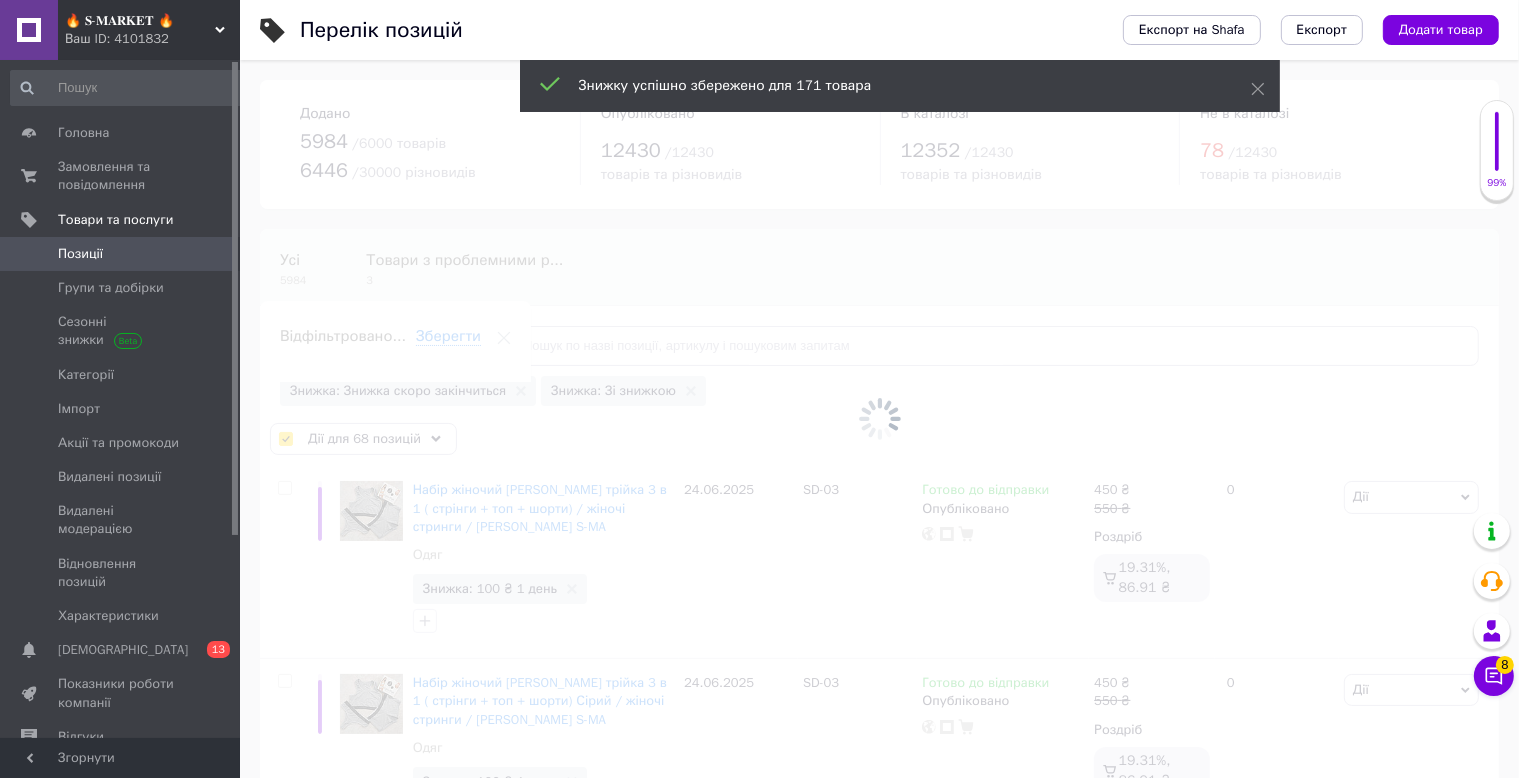 checkbox on "false" 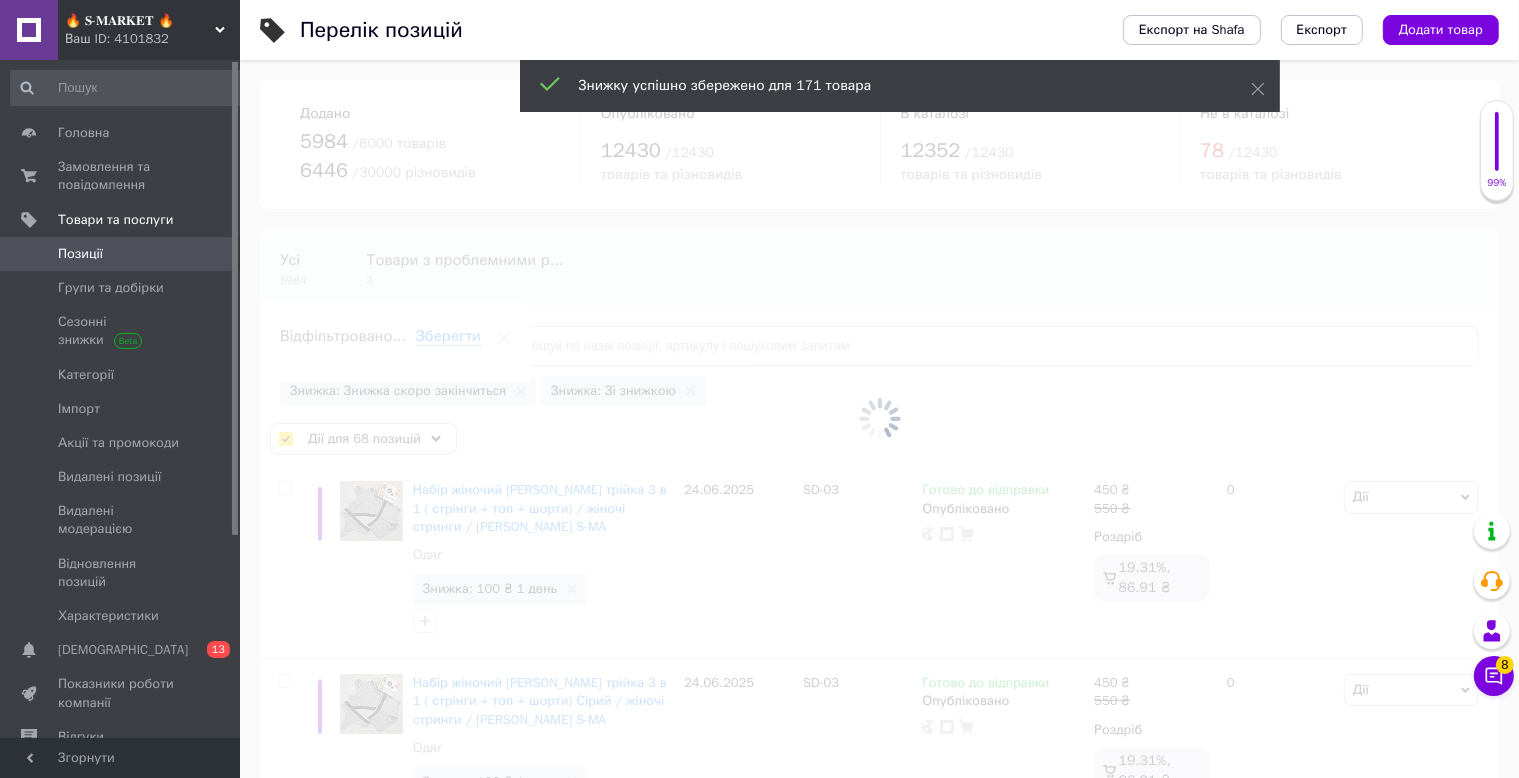 checkbox on "false" 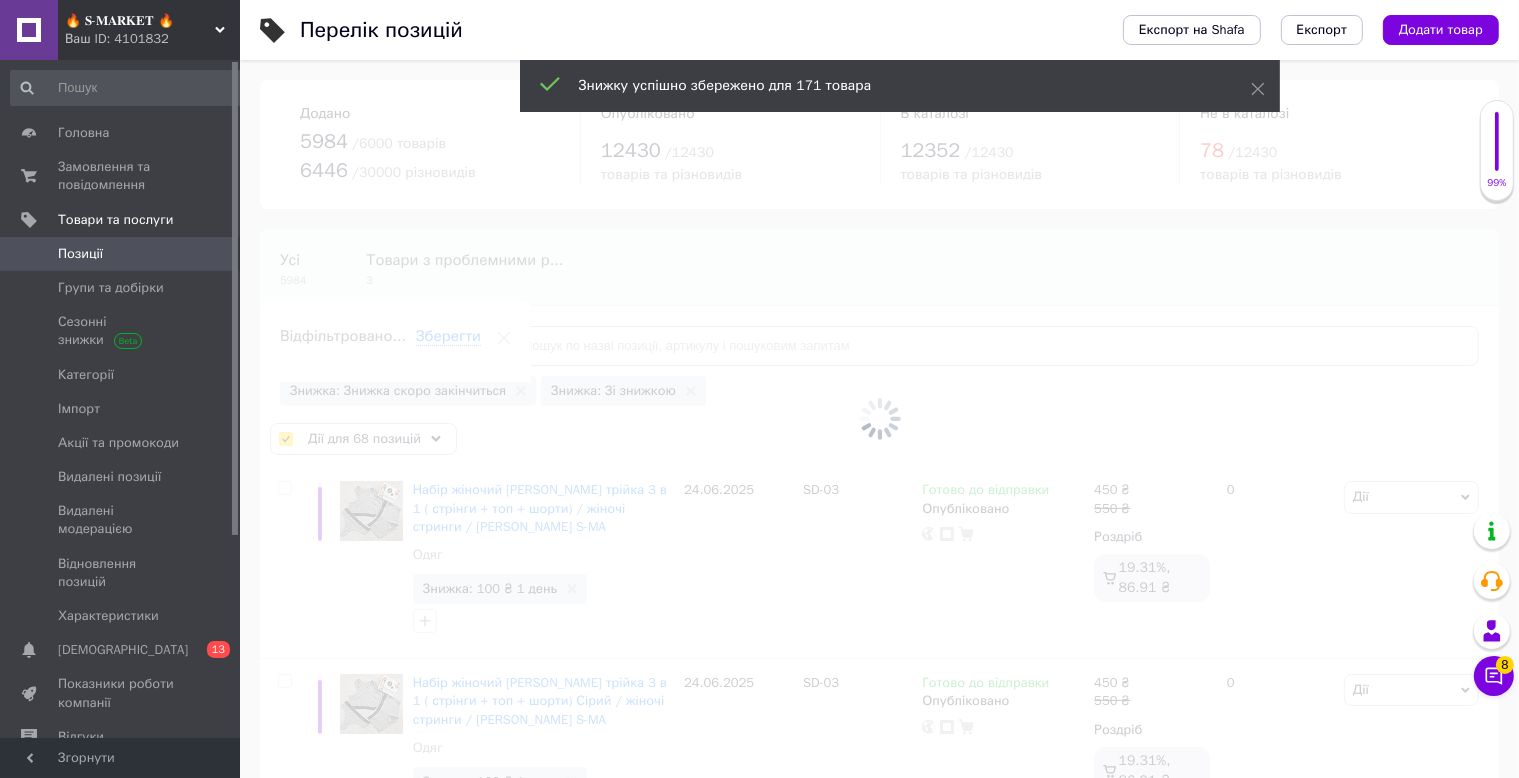 checkbox on "false" 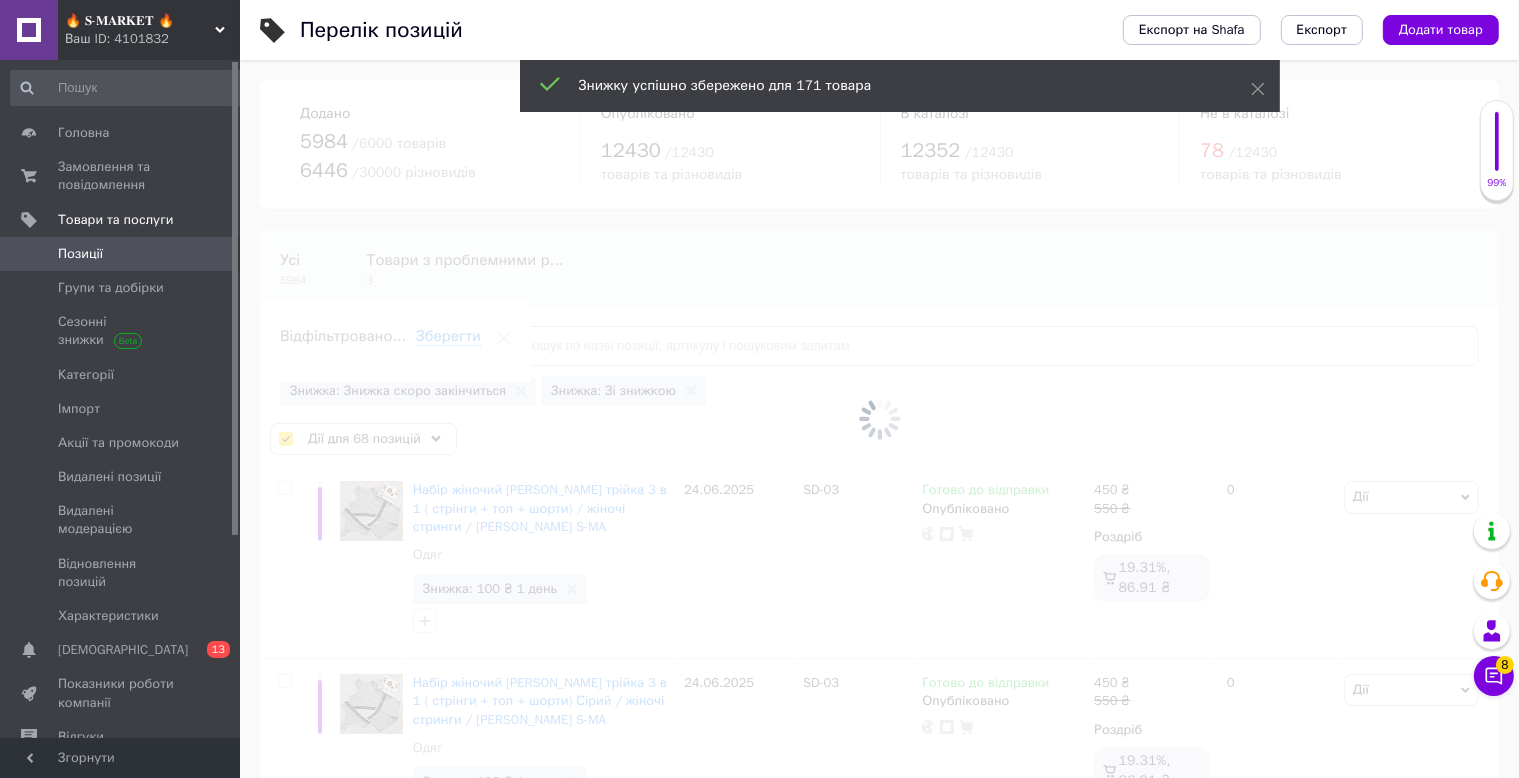 checkbox on "false" 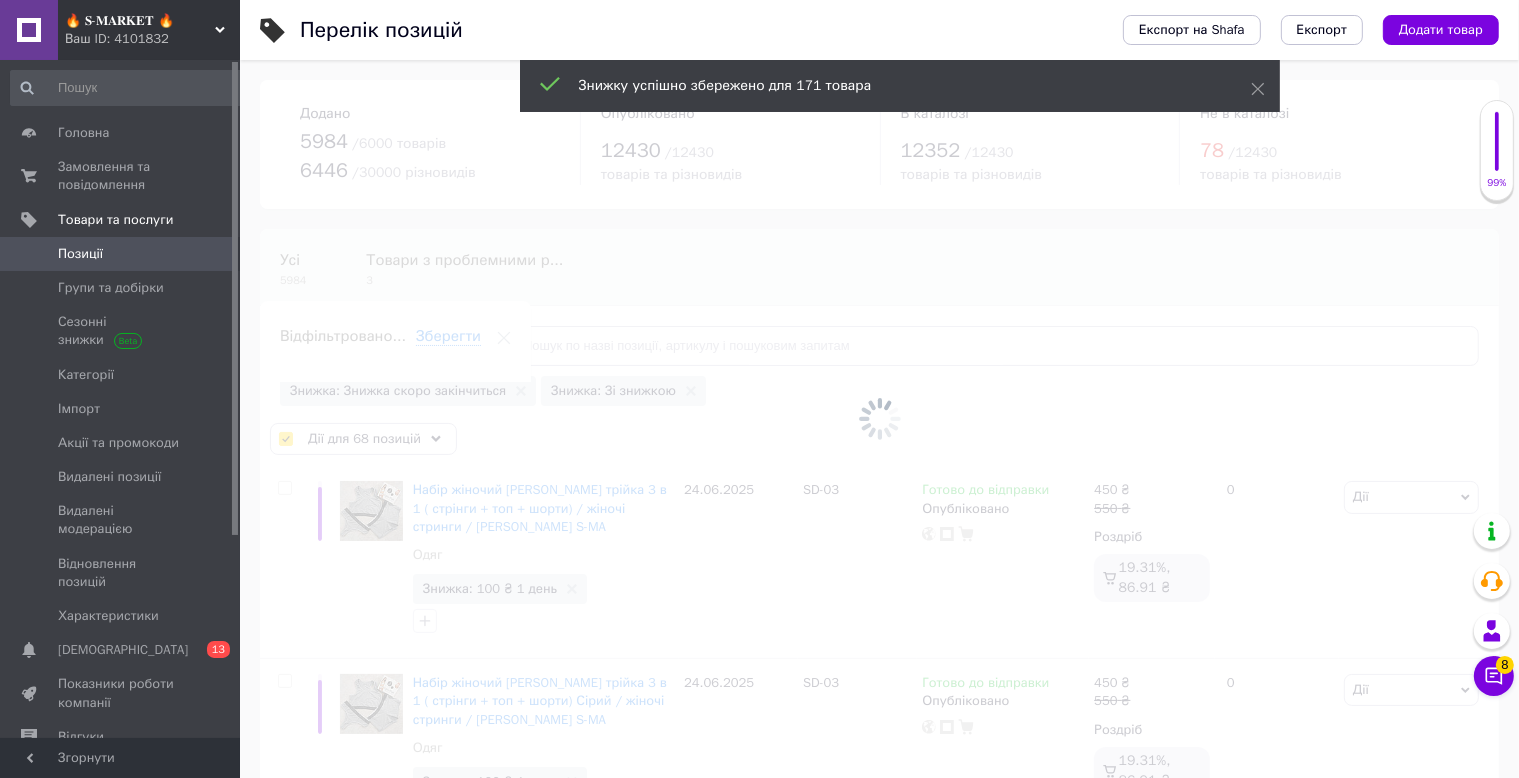checkbox on "false" 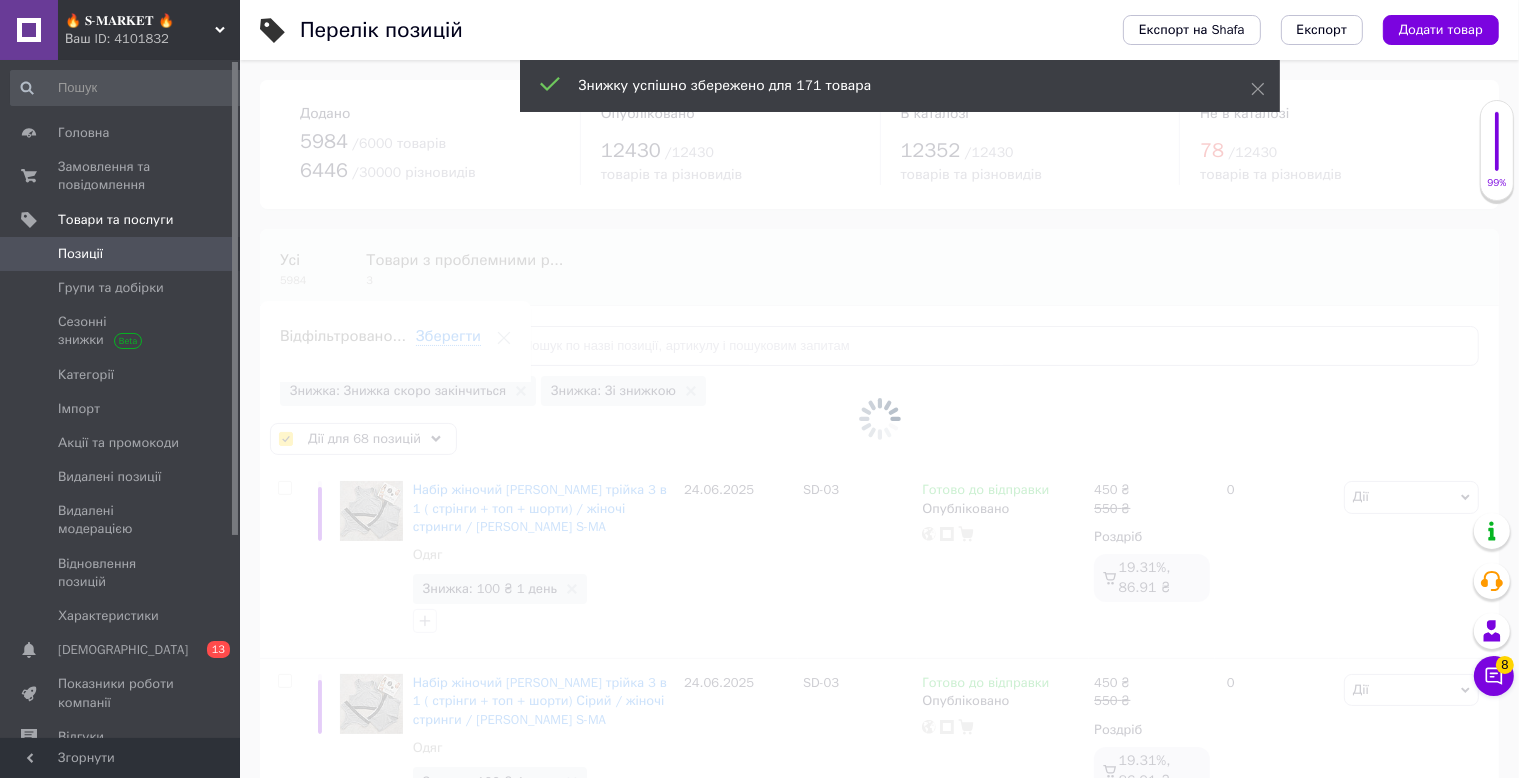 checkbox on "false" 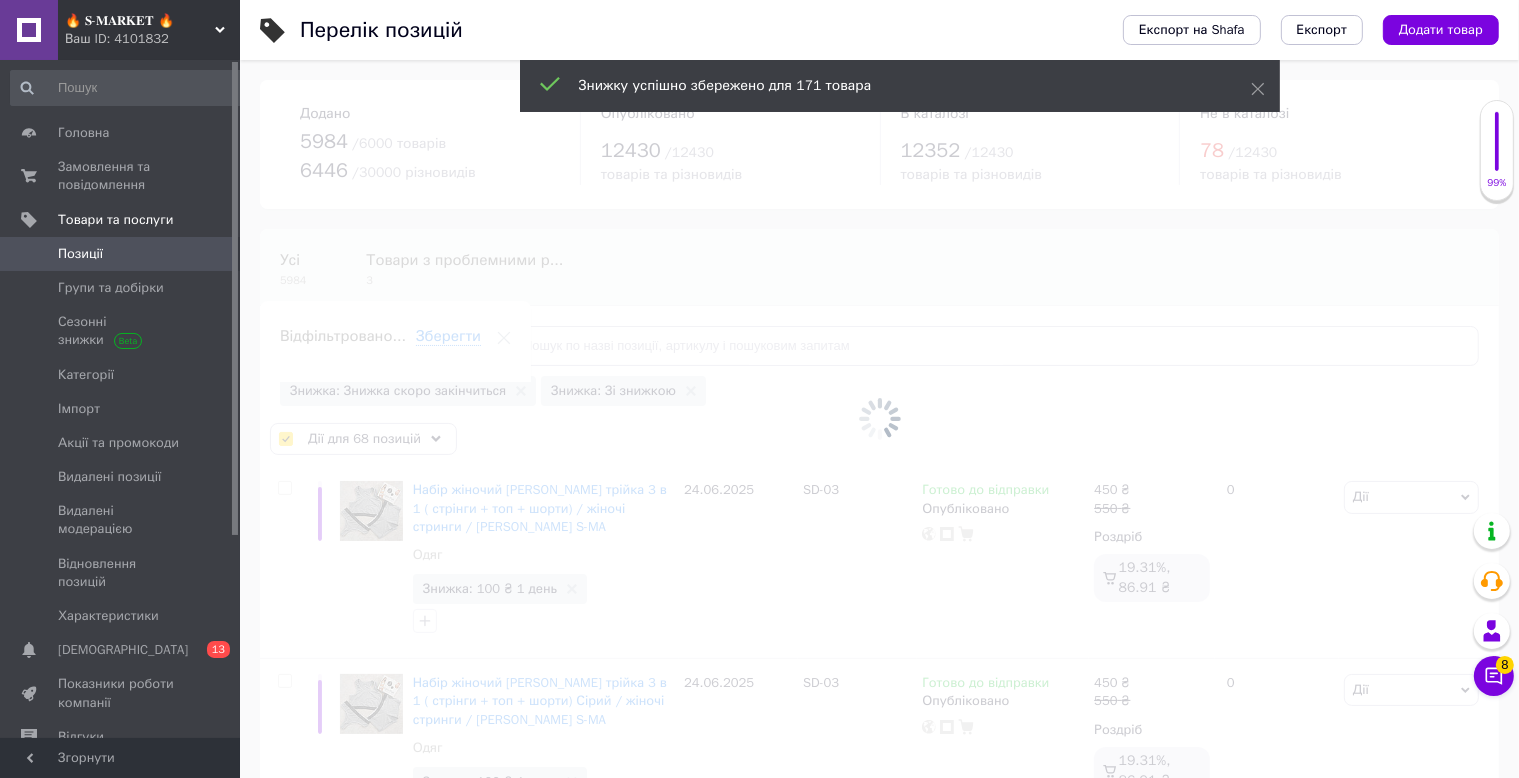 checkbox on "false" 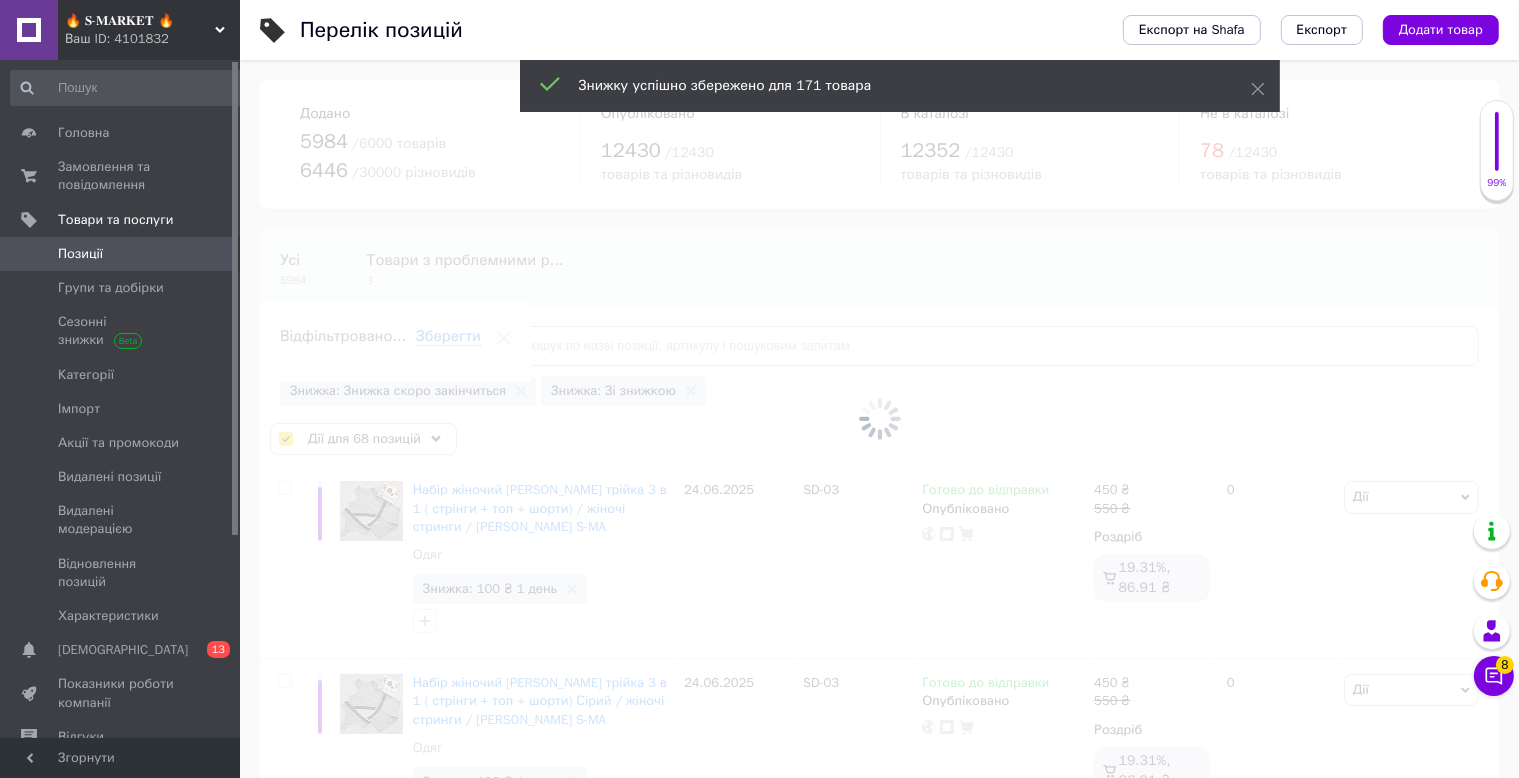 checkbox on "false" 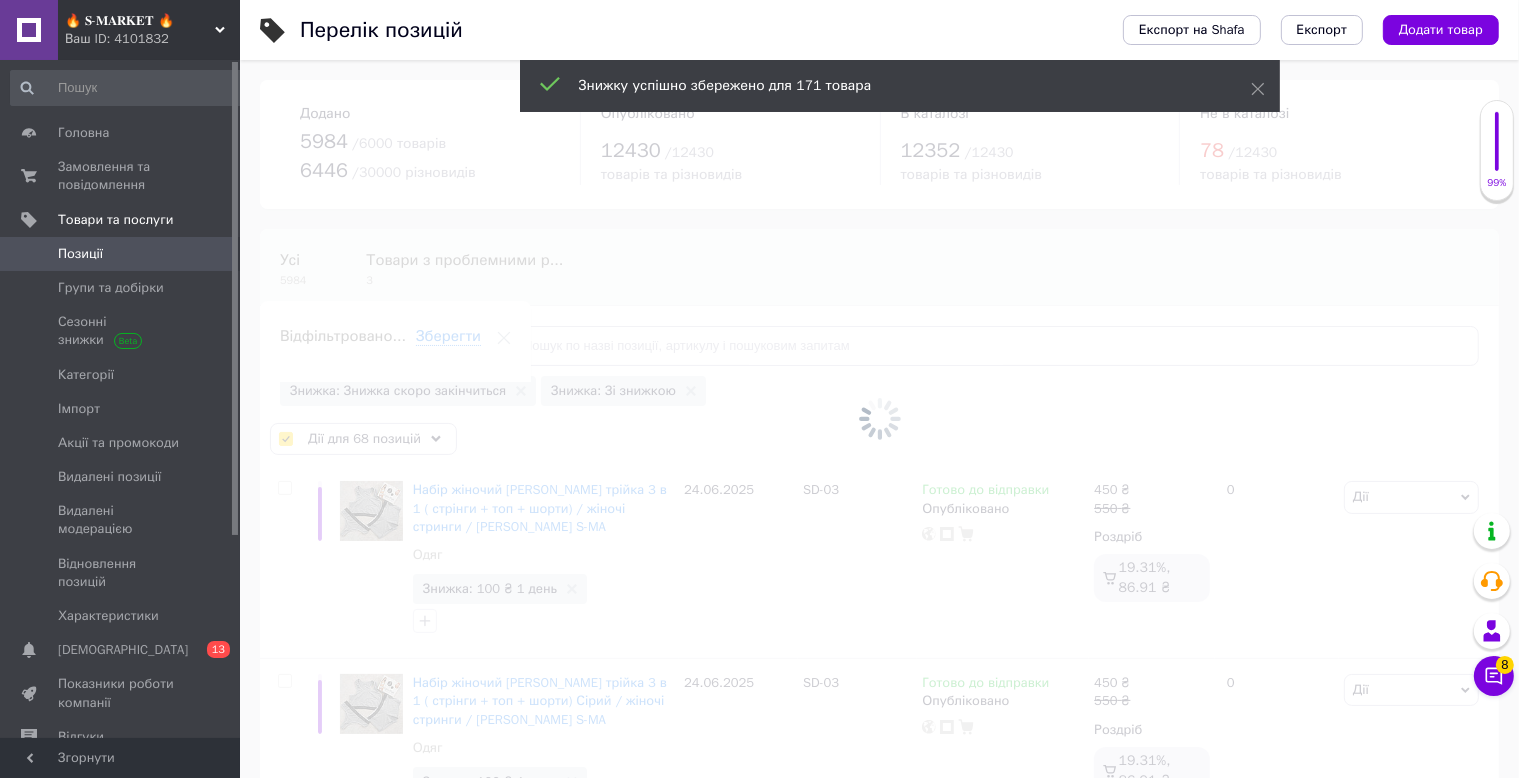 checkbox on "false" 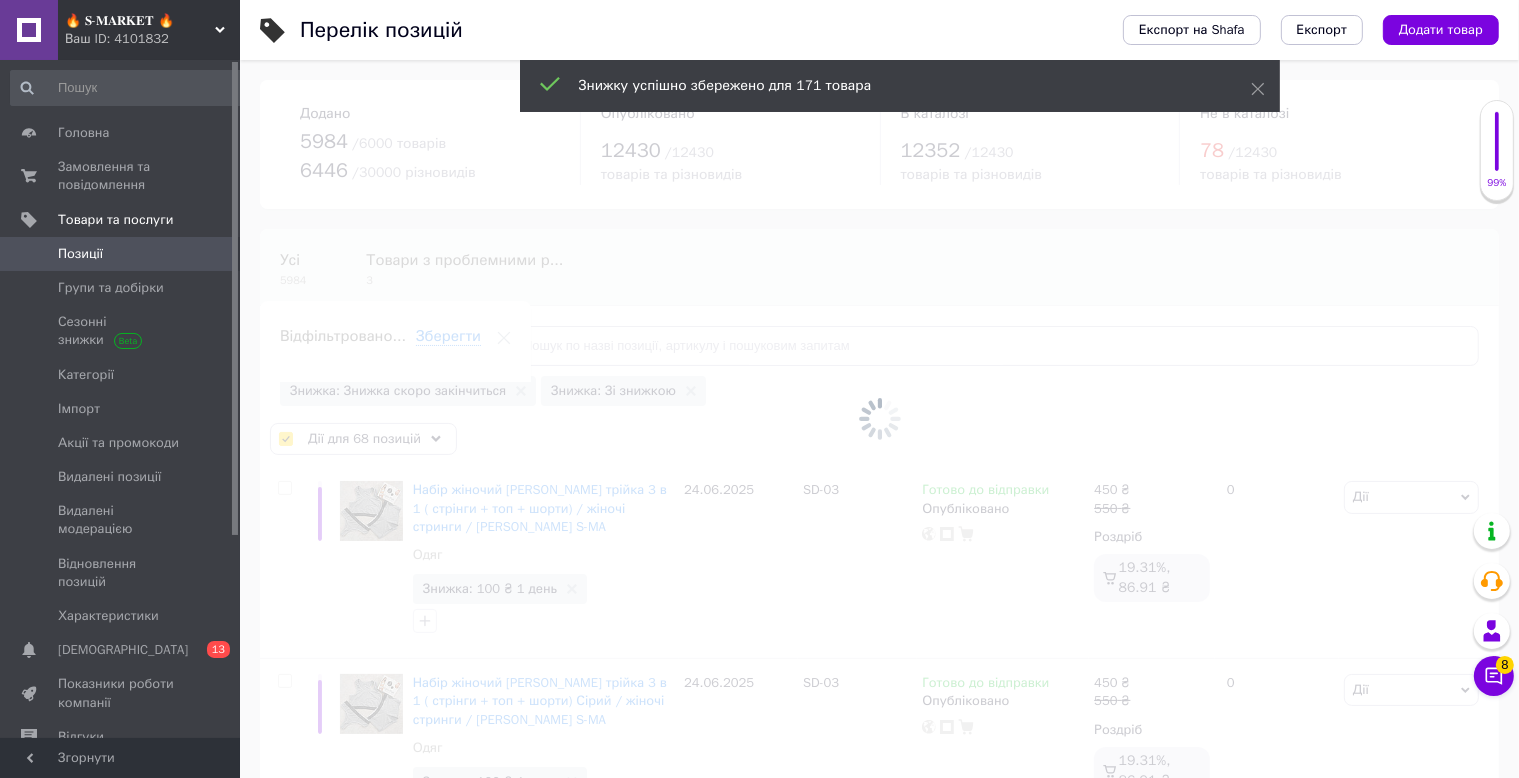 checkbox on "false" 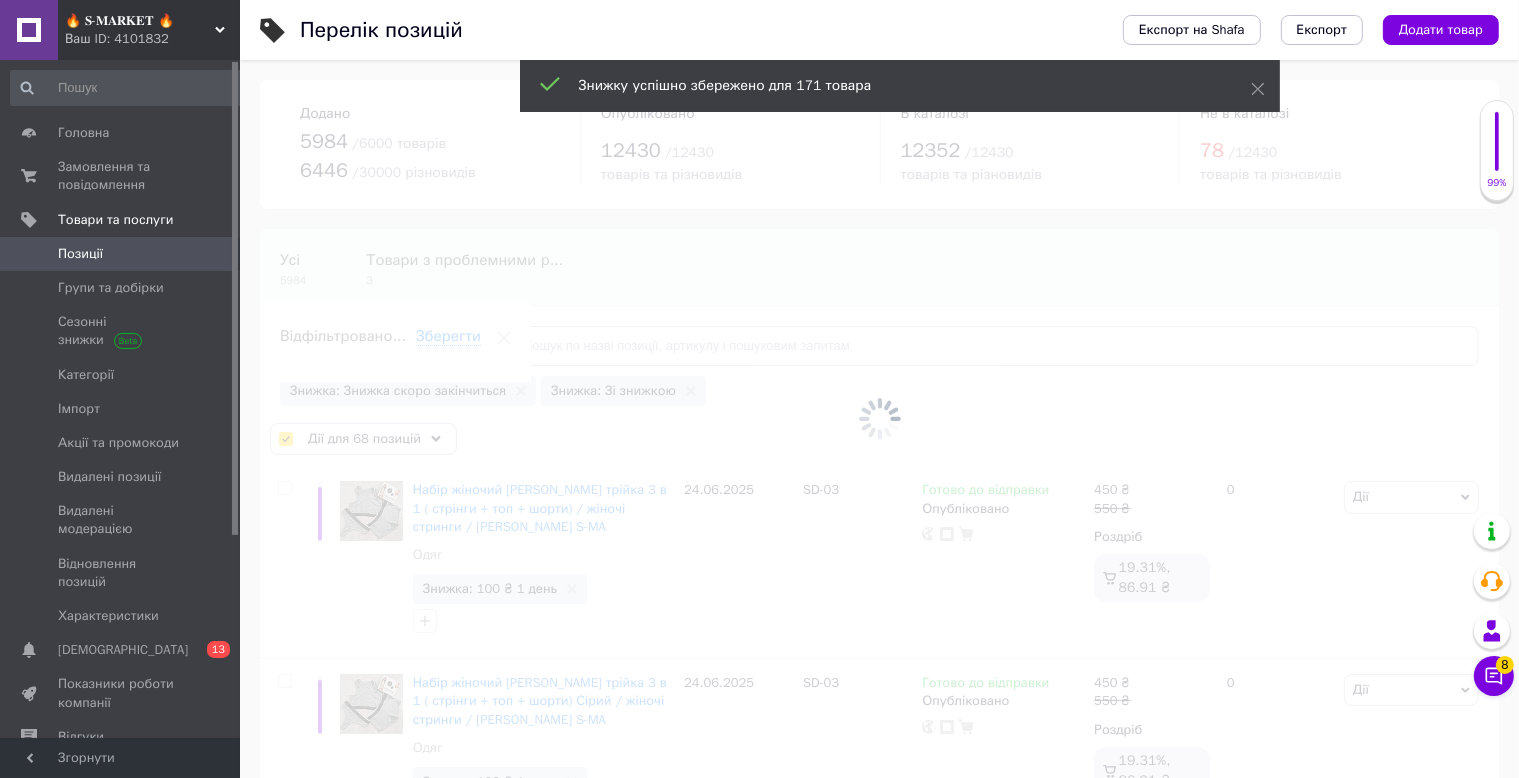 checkbox on "false" 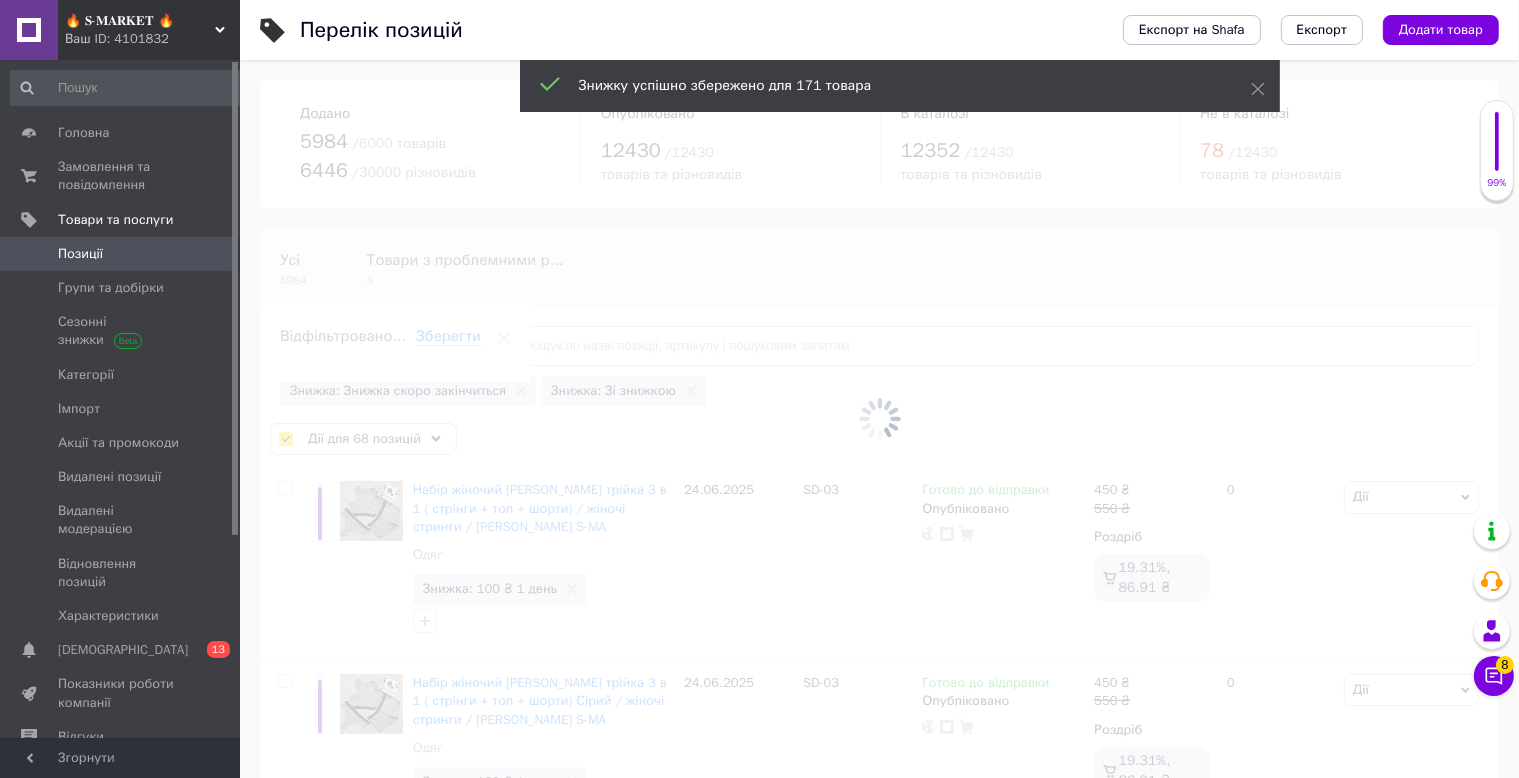 checkbox on "false" 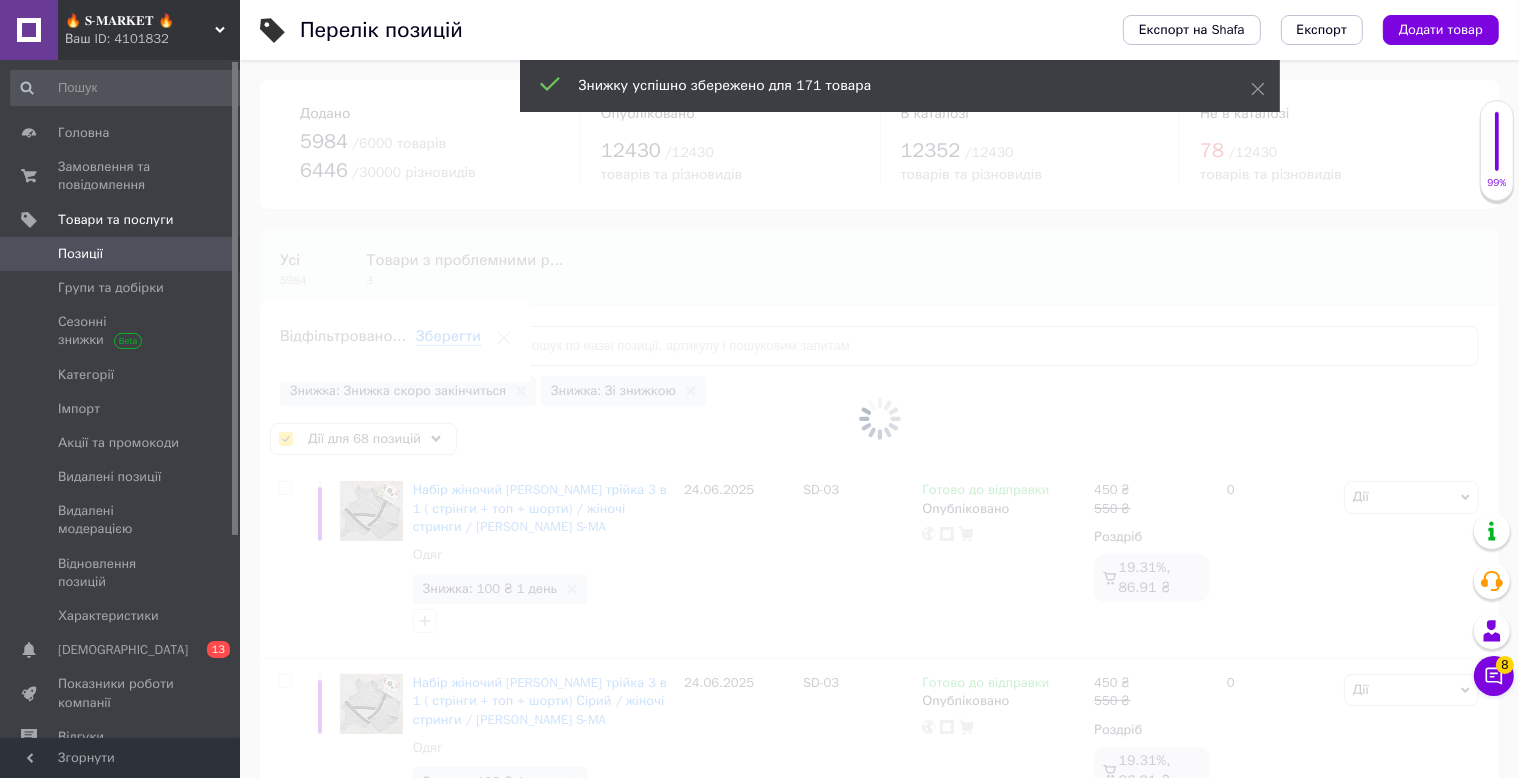 checkbox on "false" 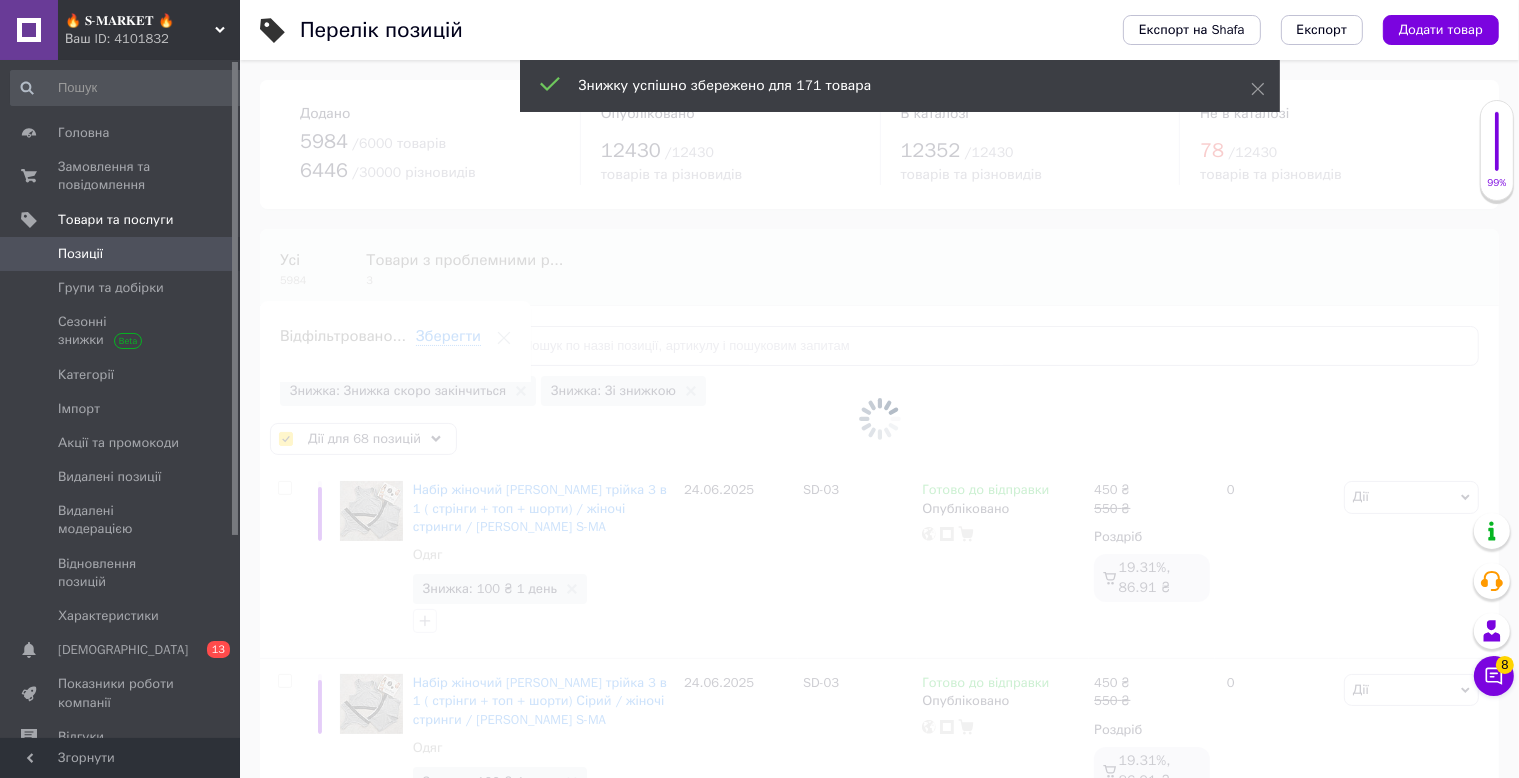 checkbox on "false" 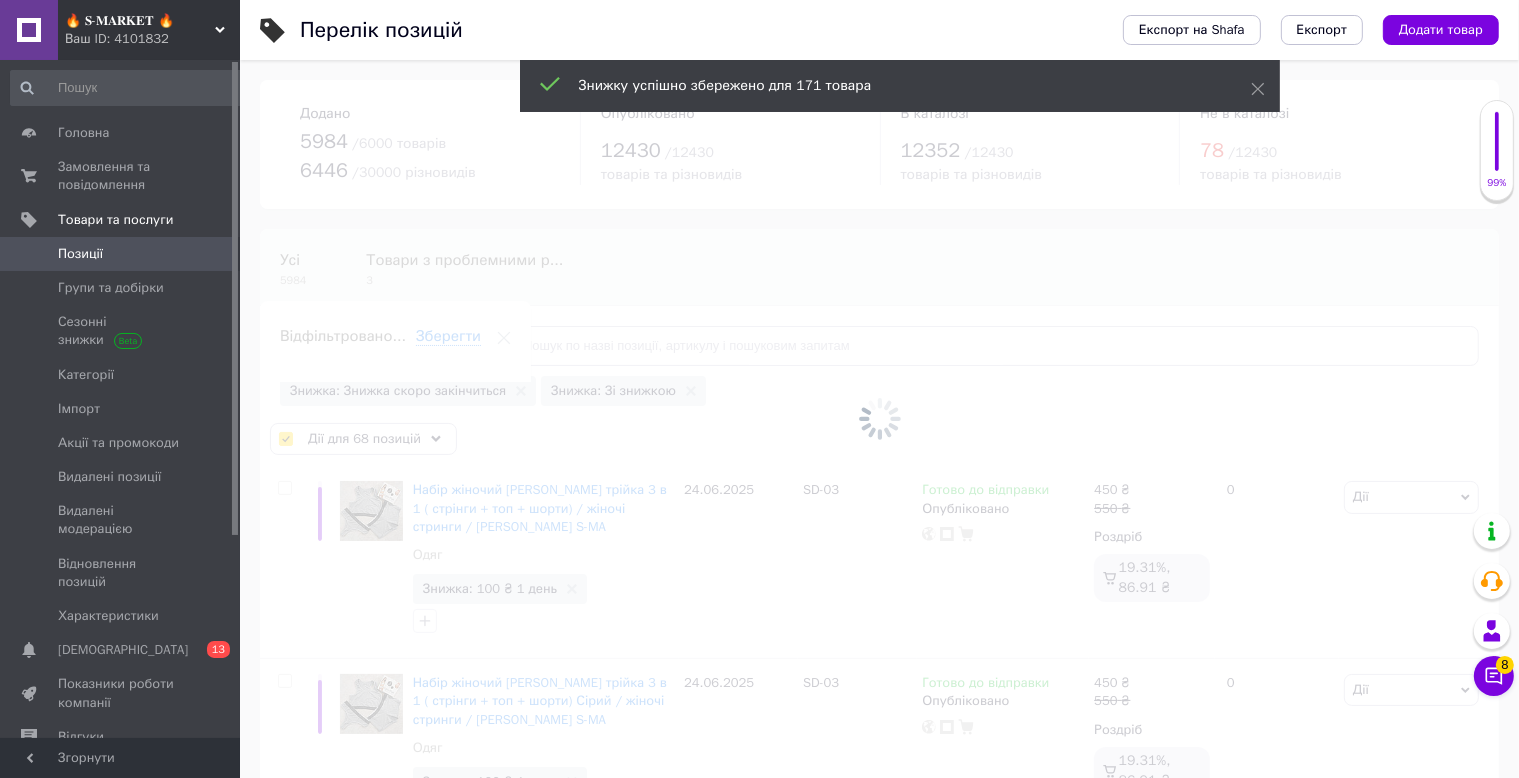 checkbox on "false" 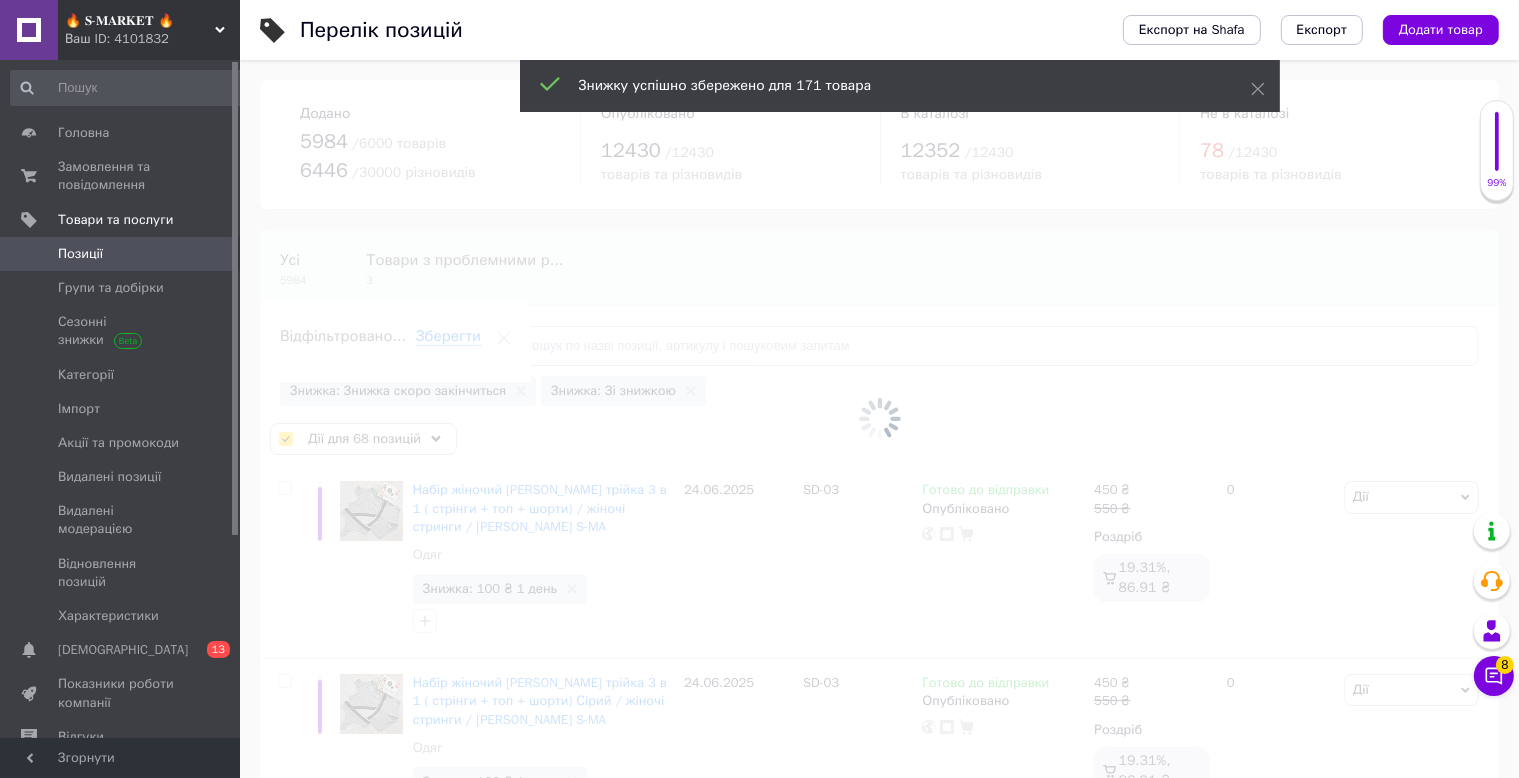 checkbox on "false" 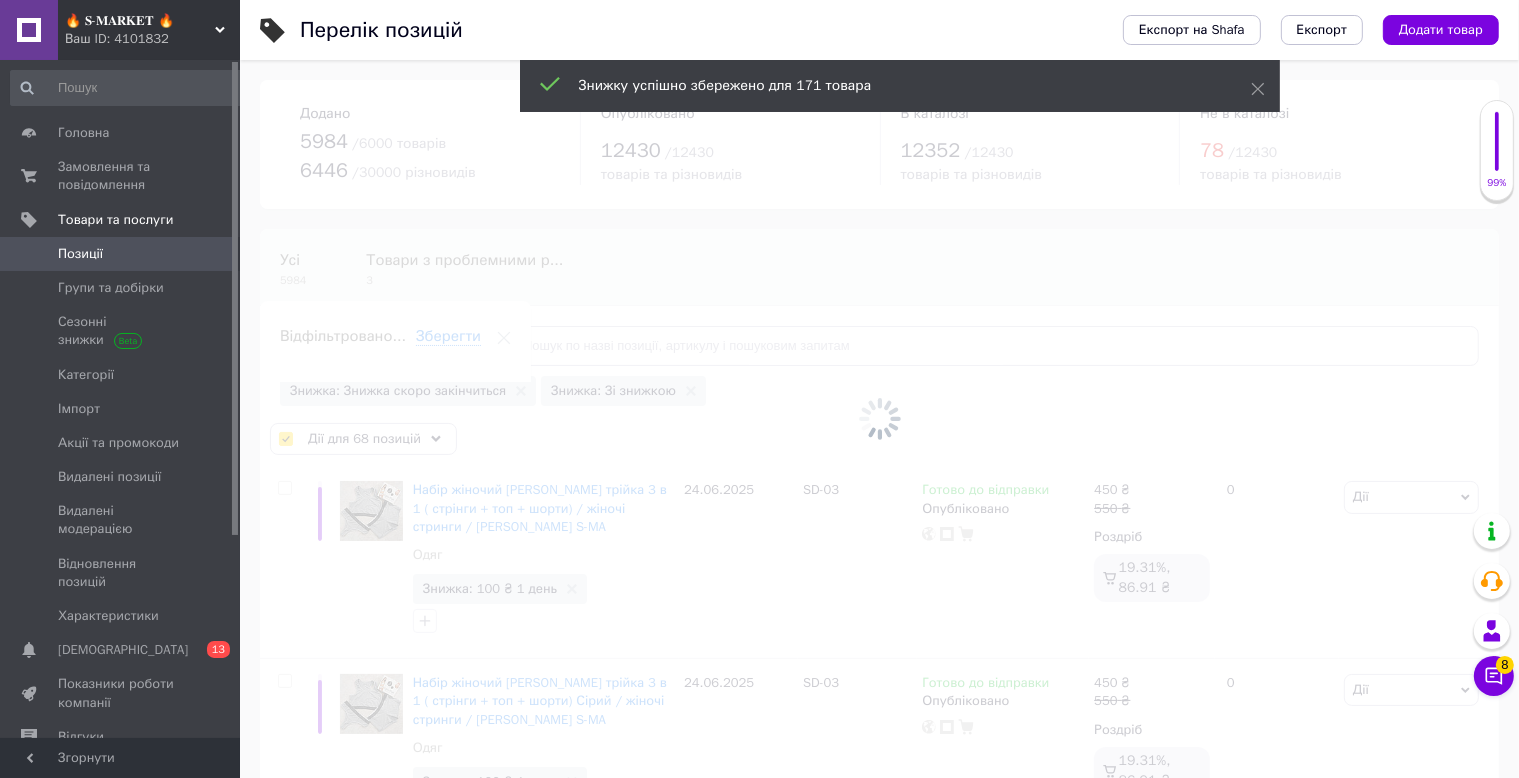 checkbox on "false" 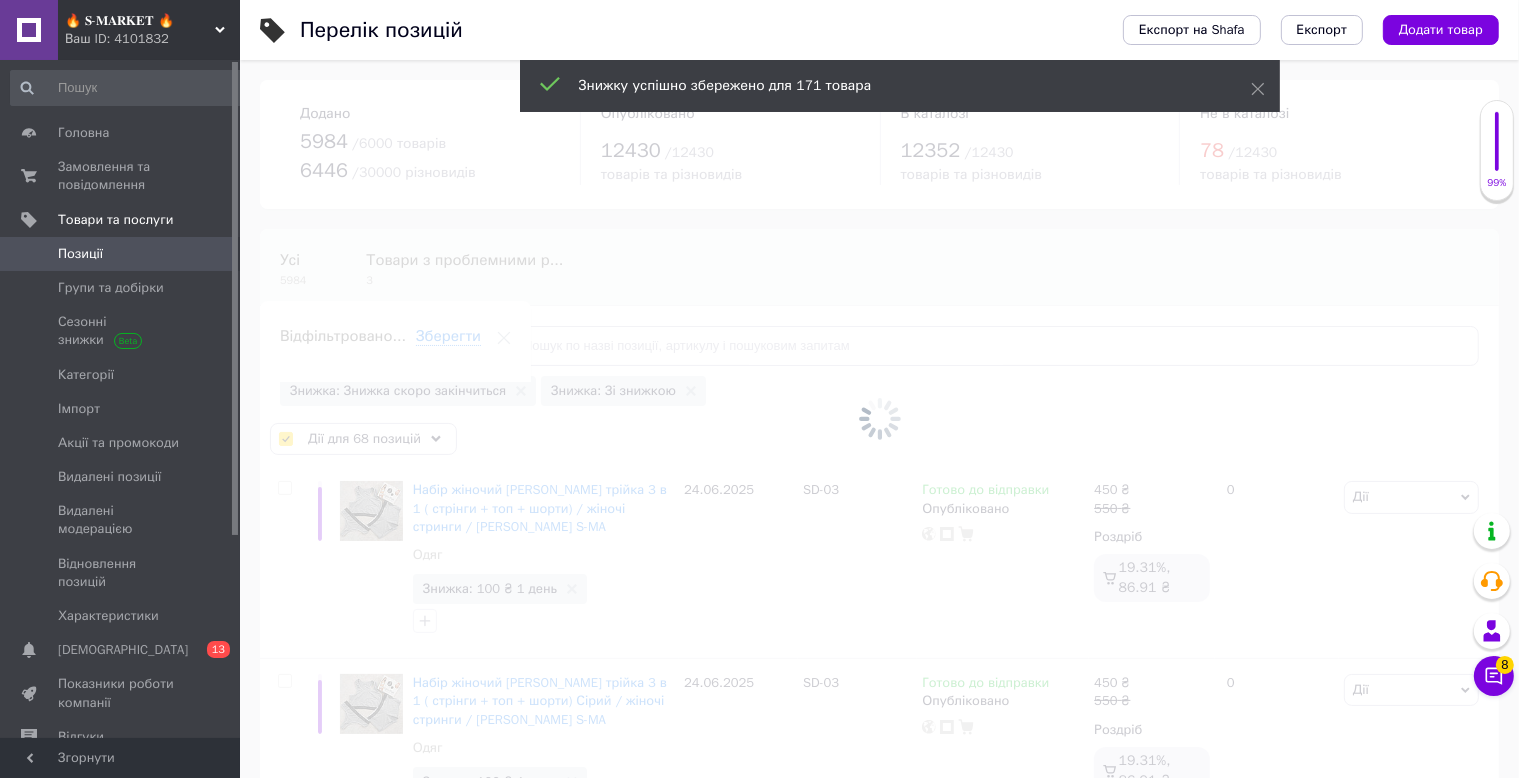 checkbox on "false" 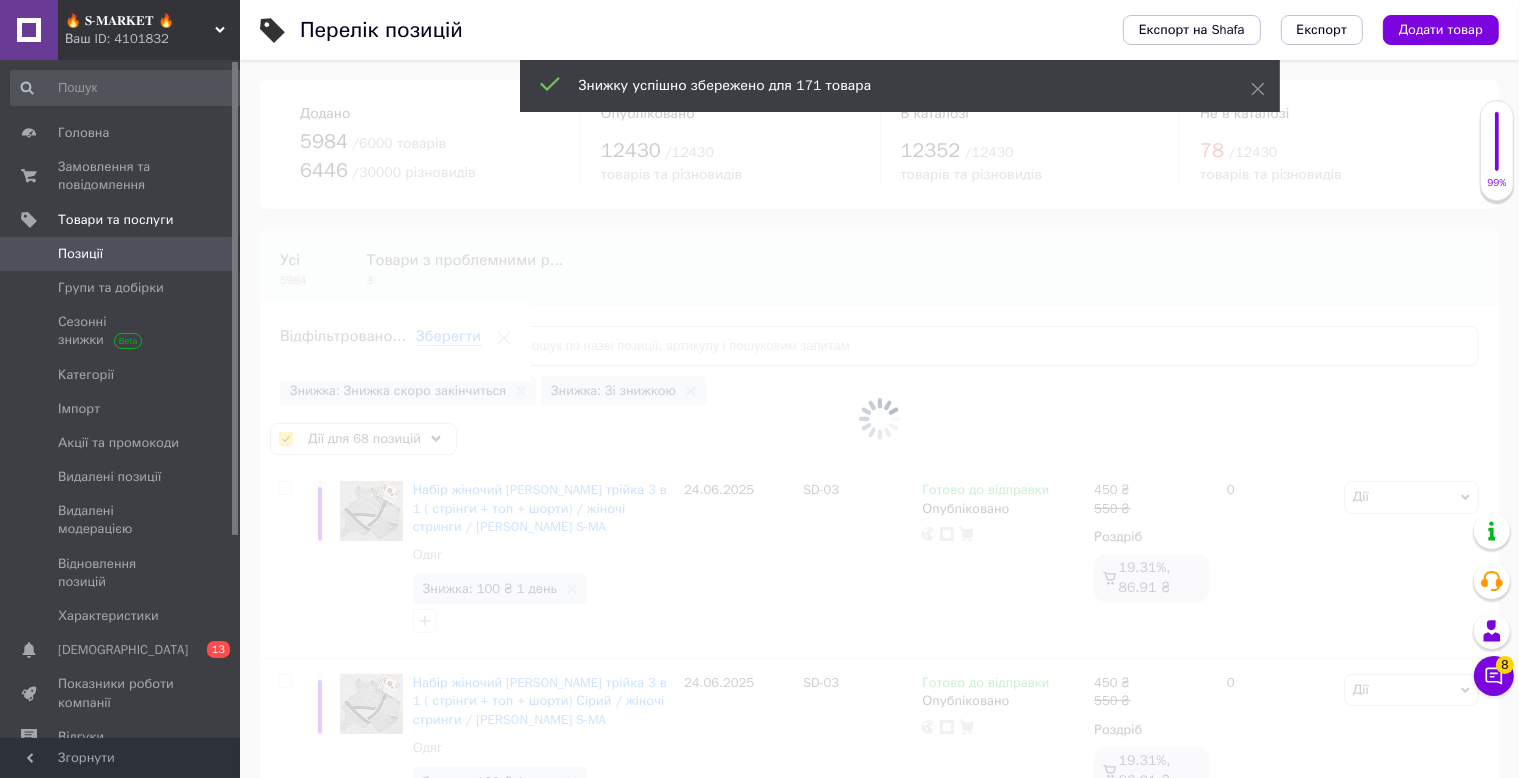 checkbox on "false" 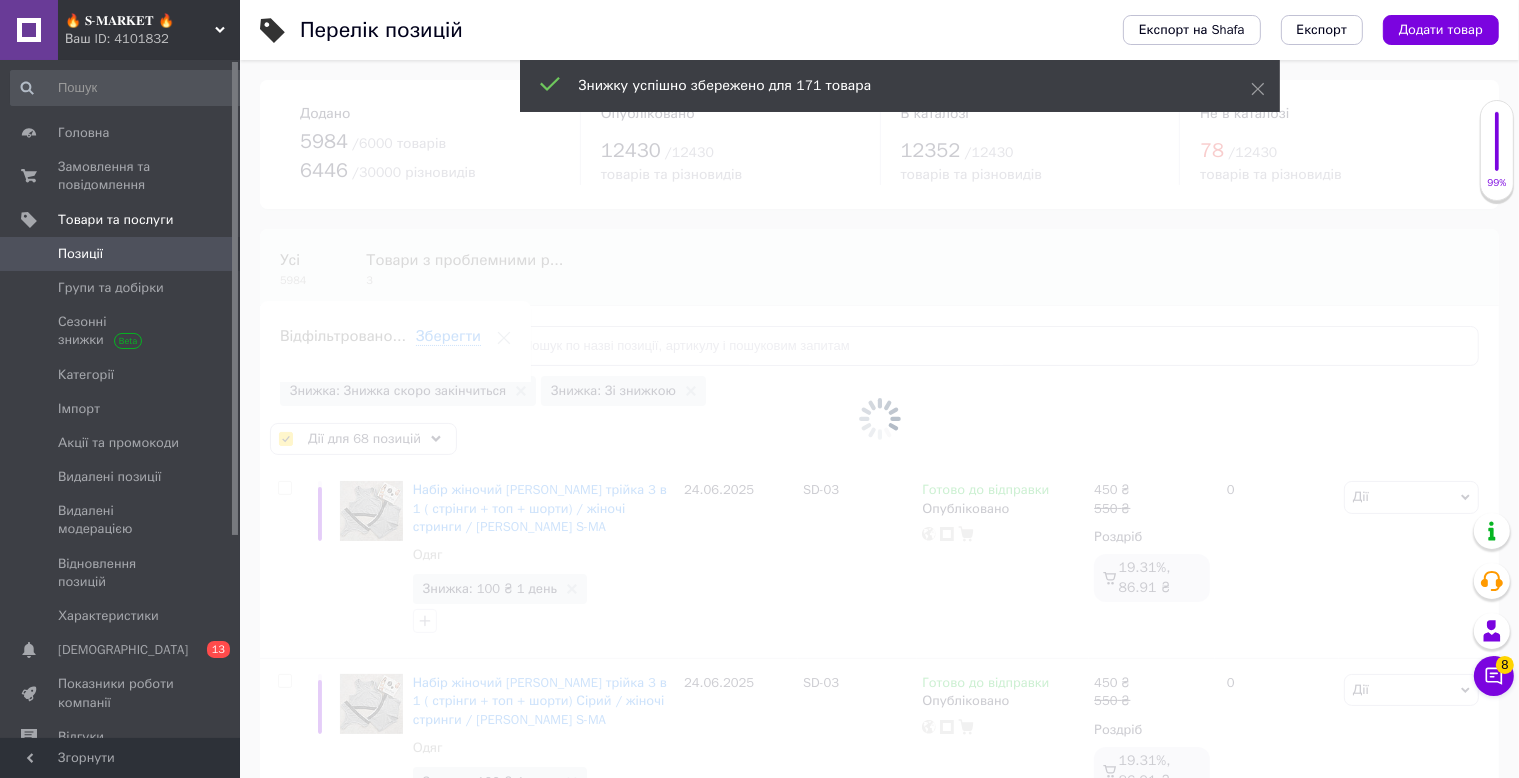checkbox on "false" 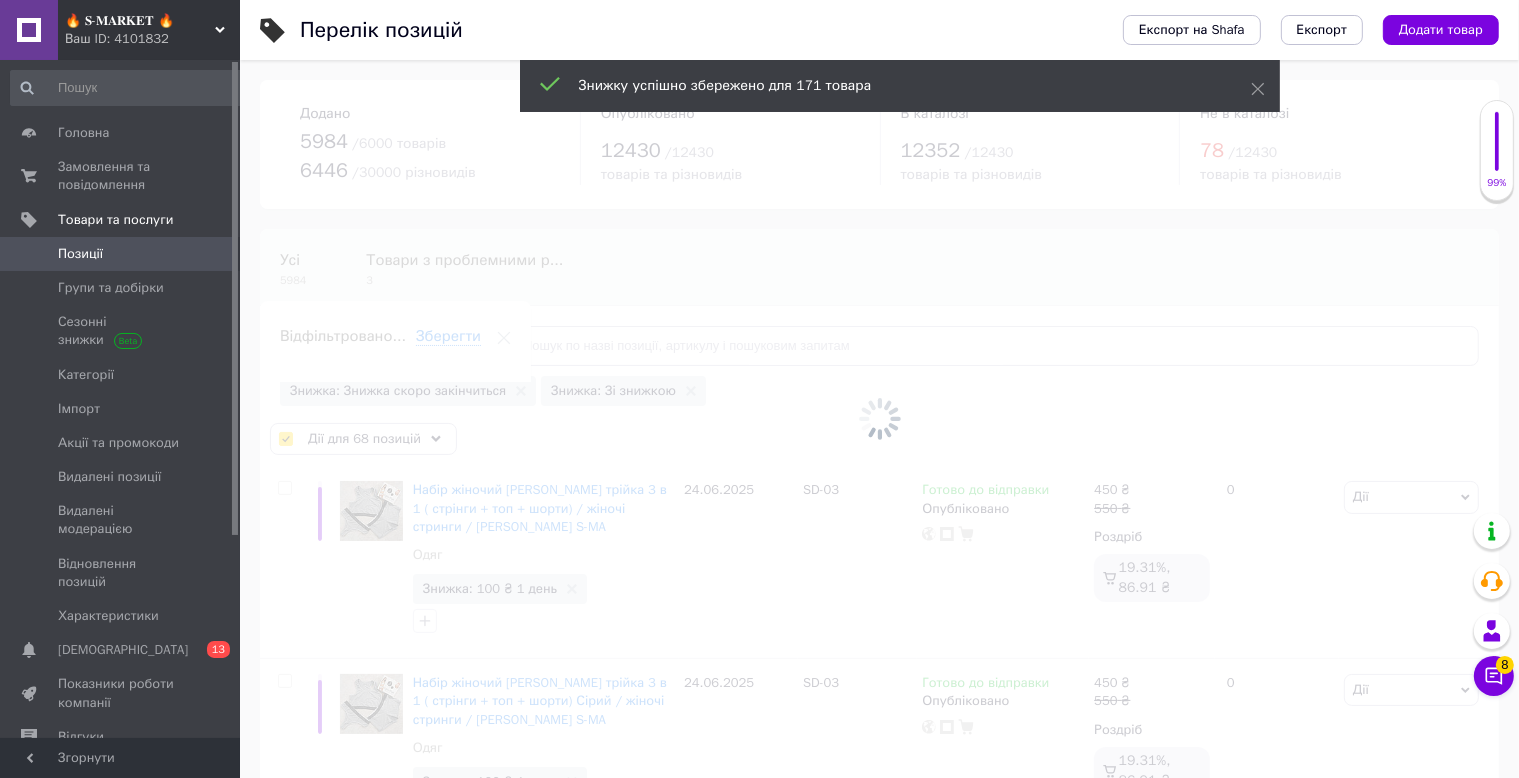checkbox on "false" 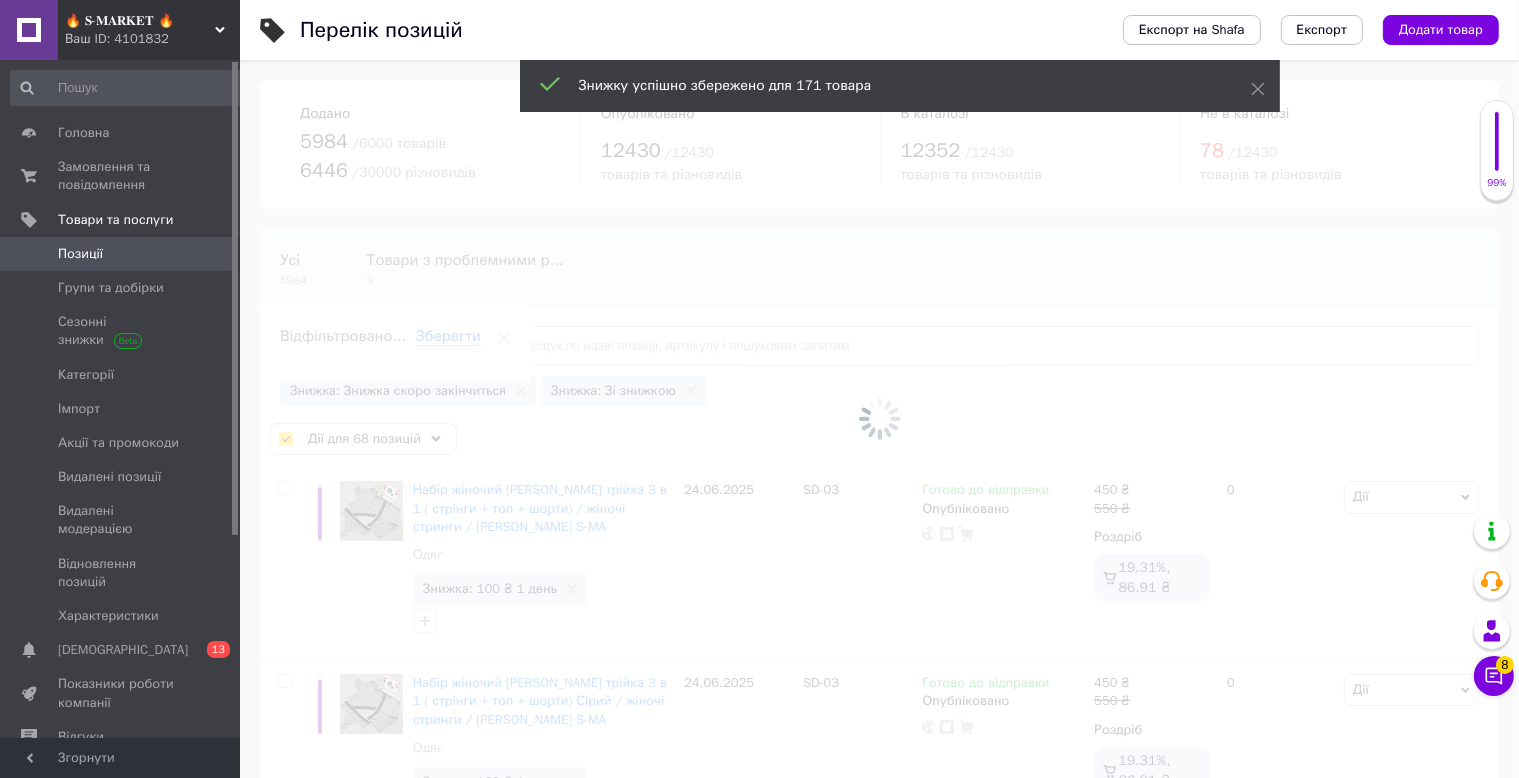 checkbox on "false" 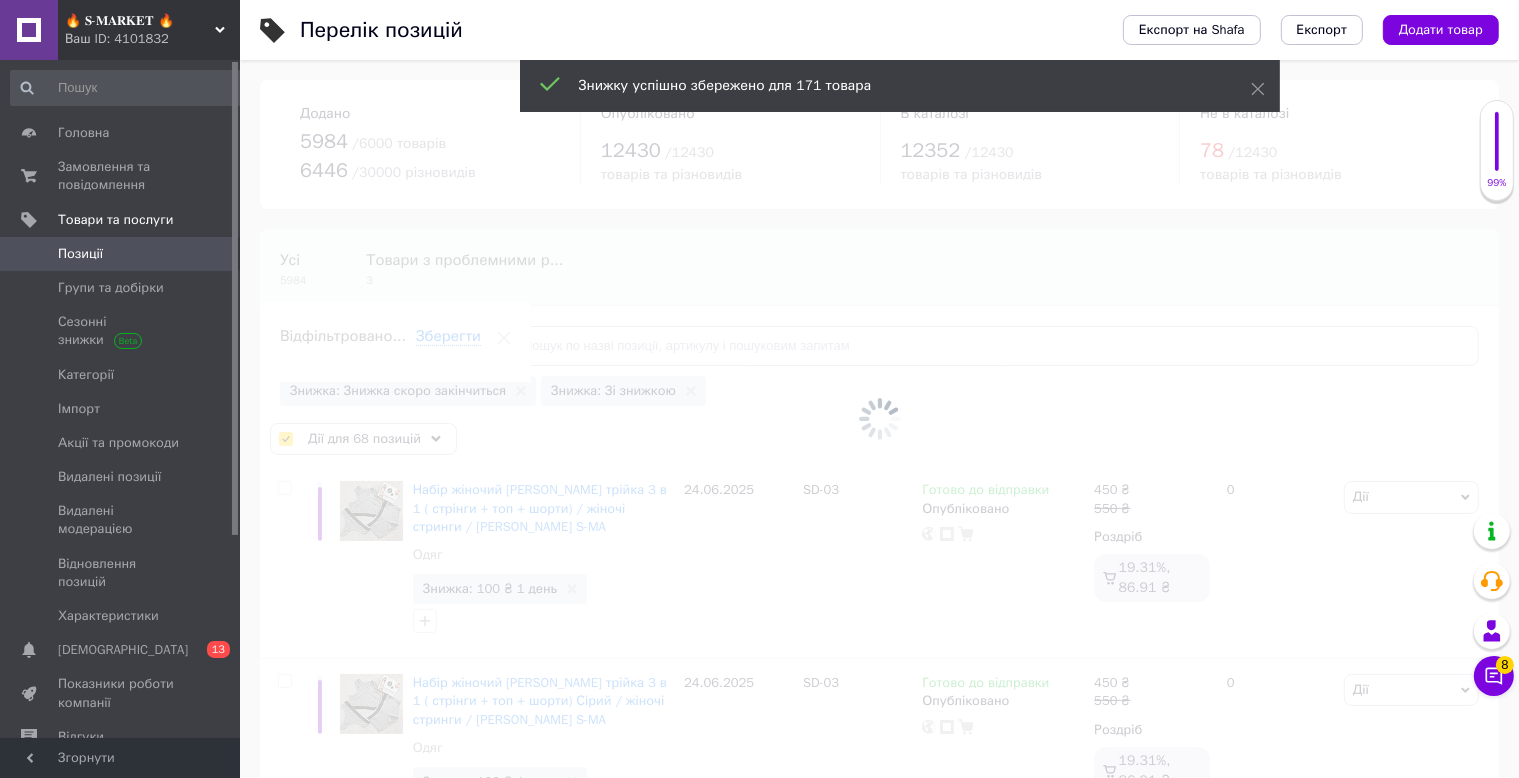 checkbox on "false" 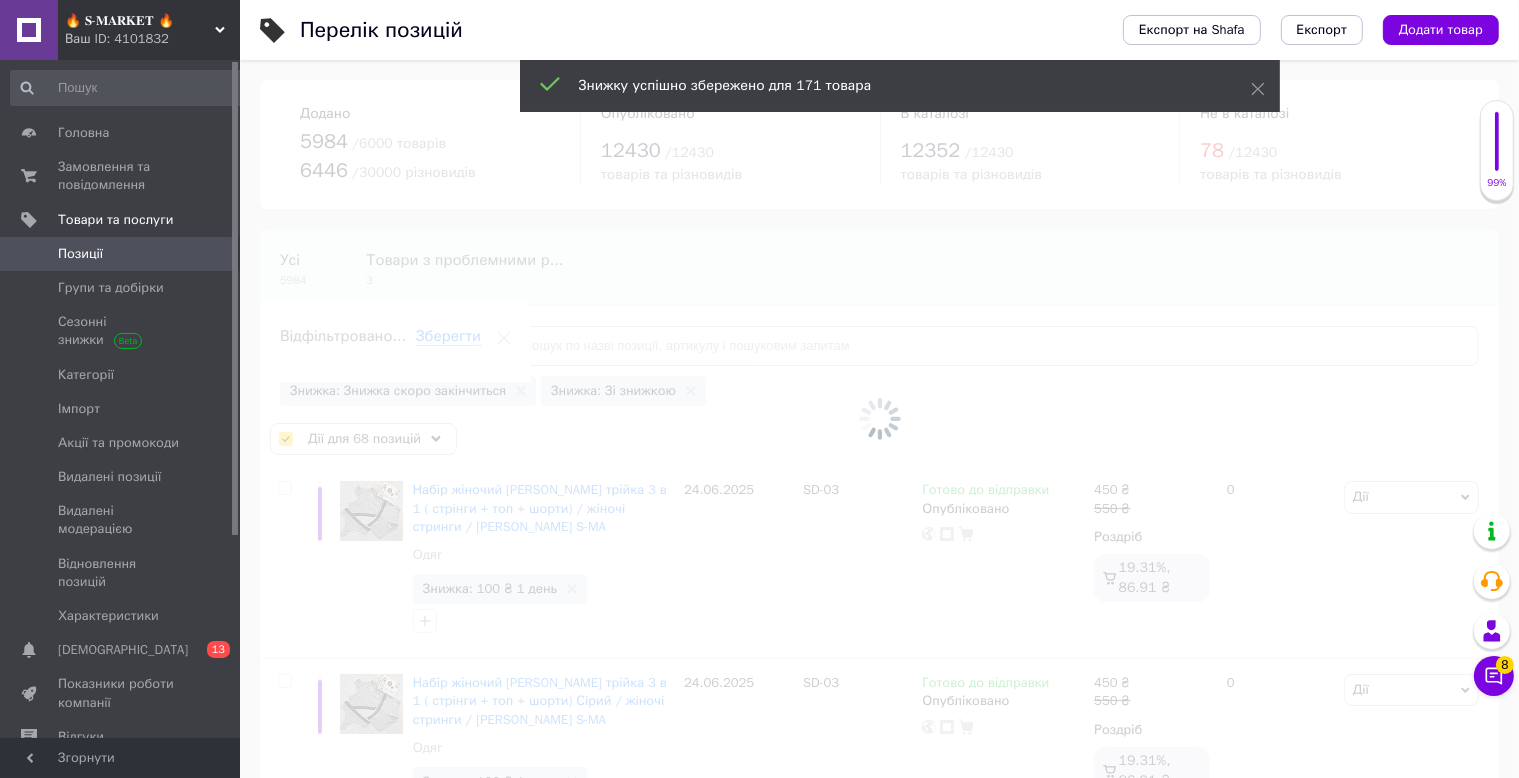 checkbox on "false" 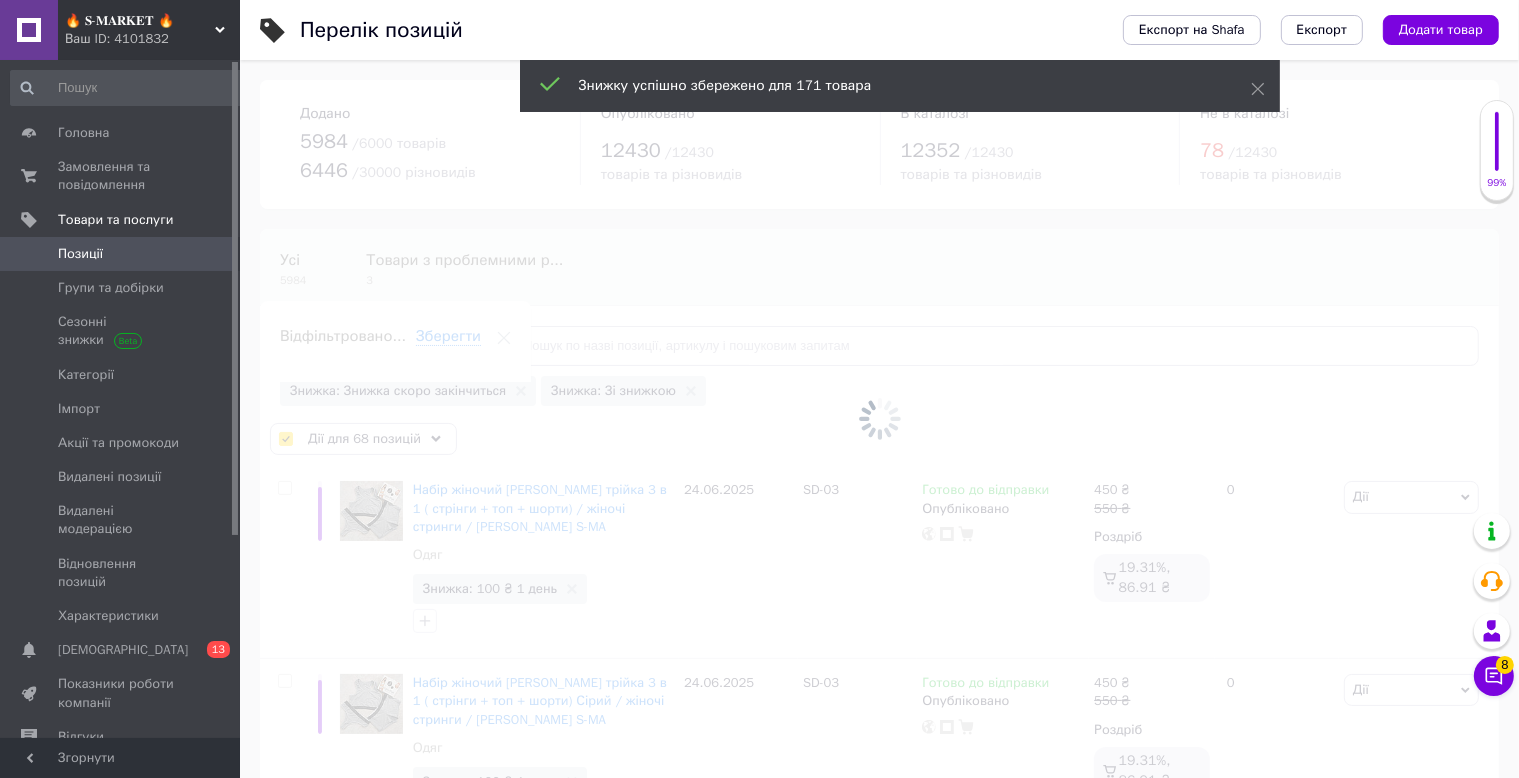 checkbox on "false" 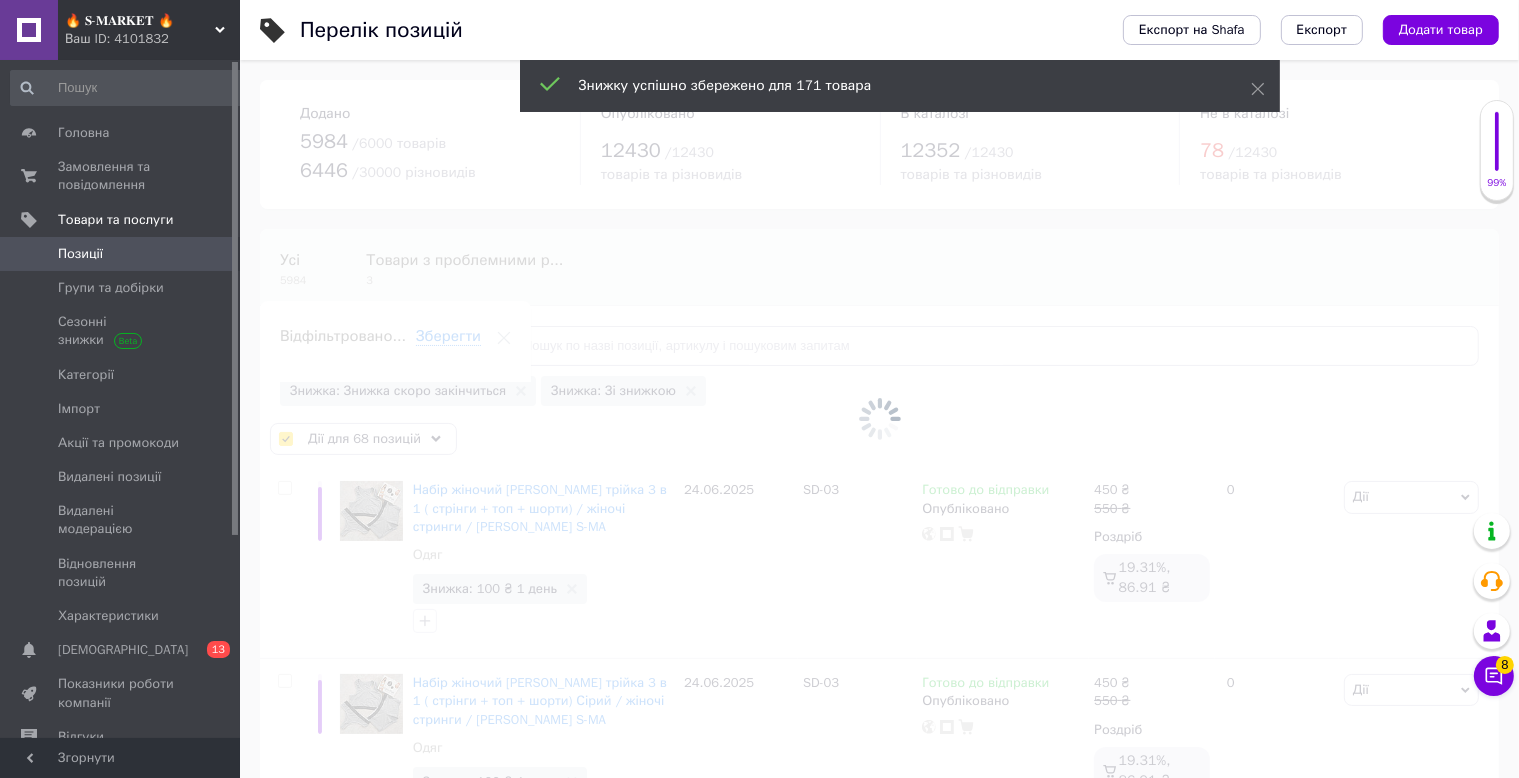 checkbox on "false" 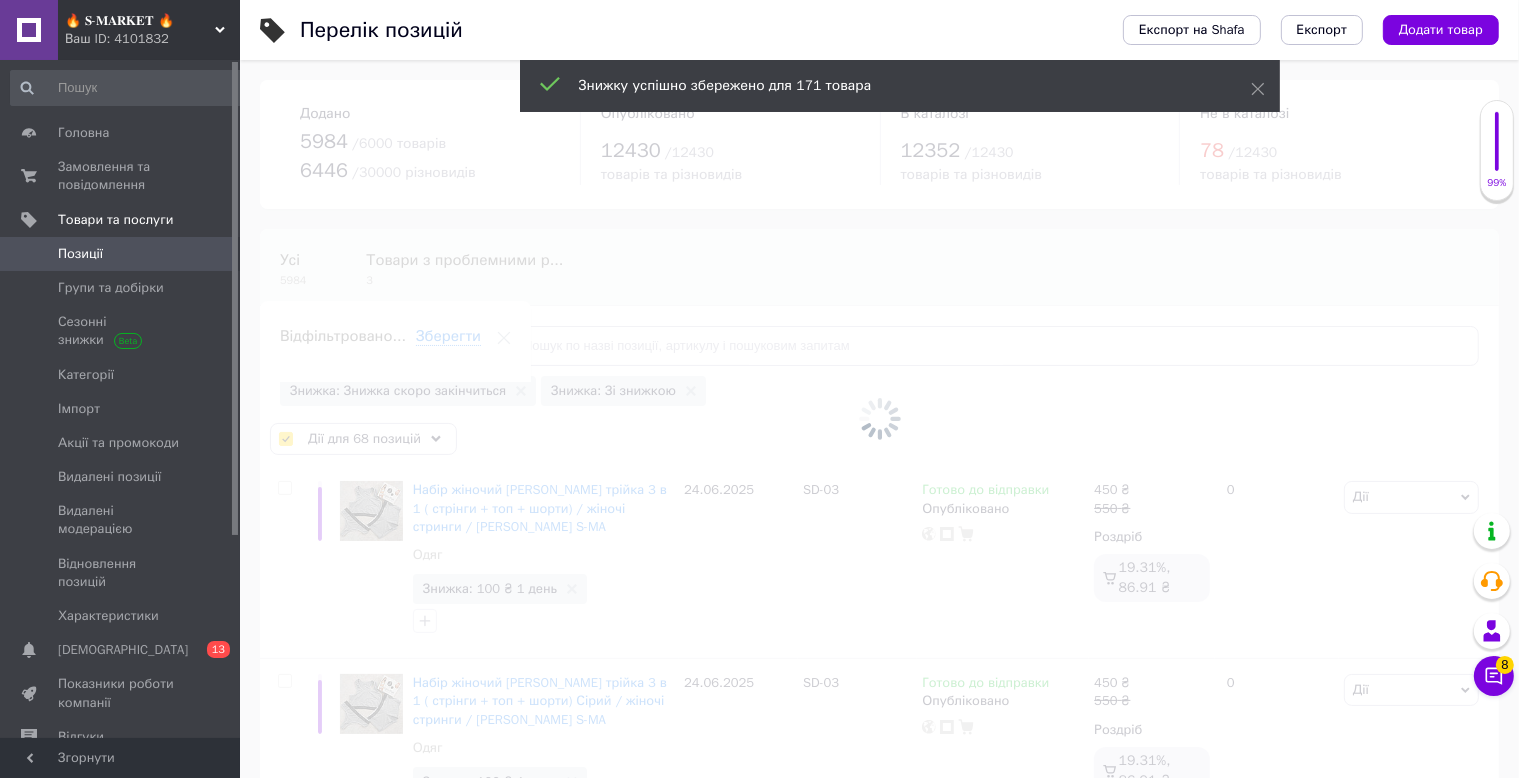 checkbox on "false" 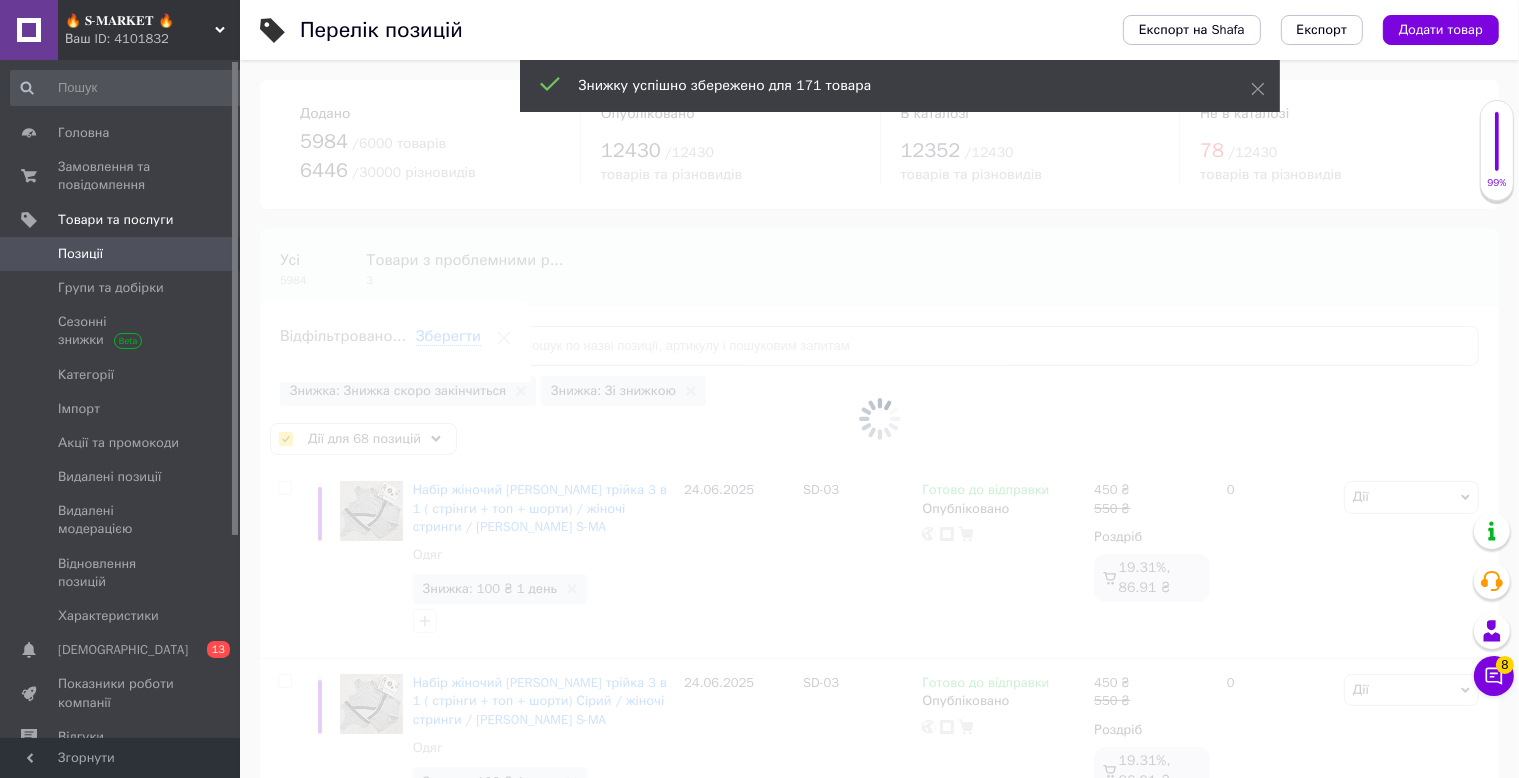 checkbox on "false" 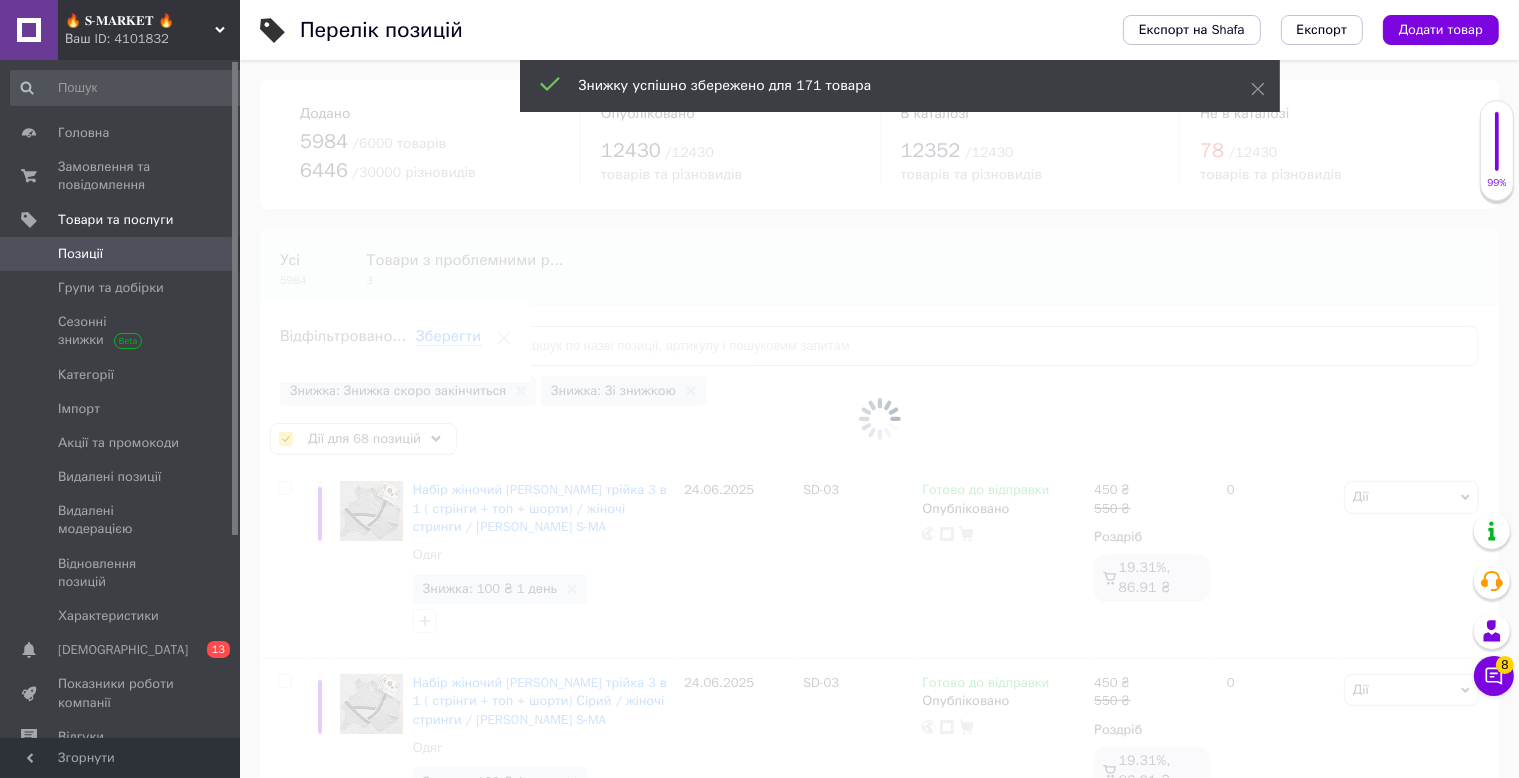 checkbox on "false" 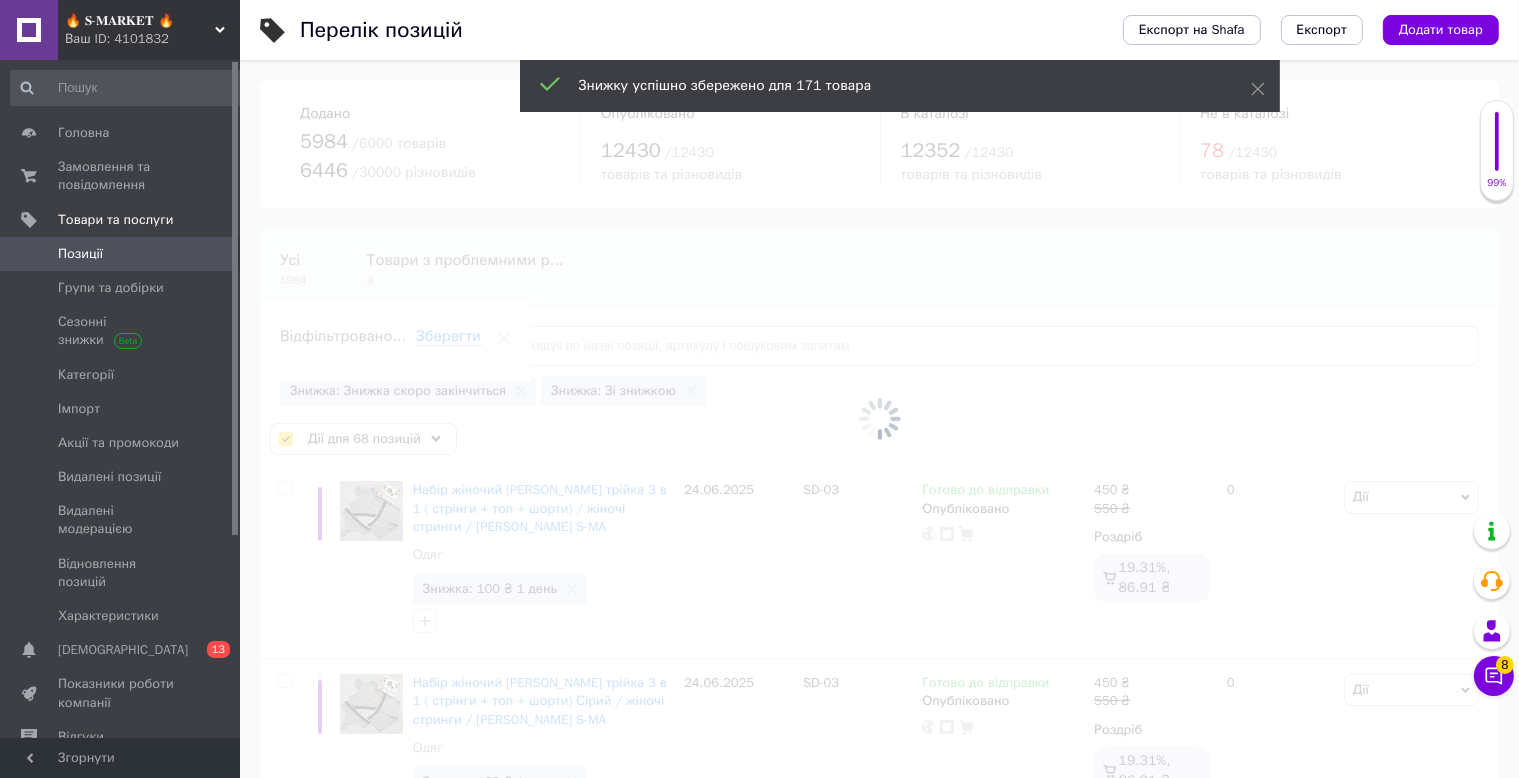 checkbox on "false" 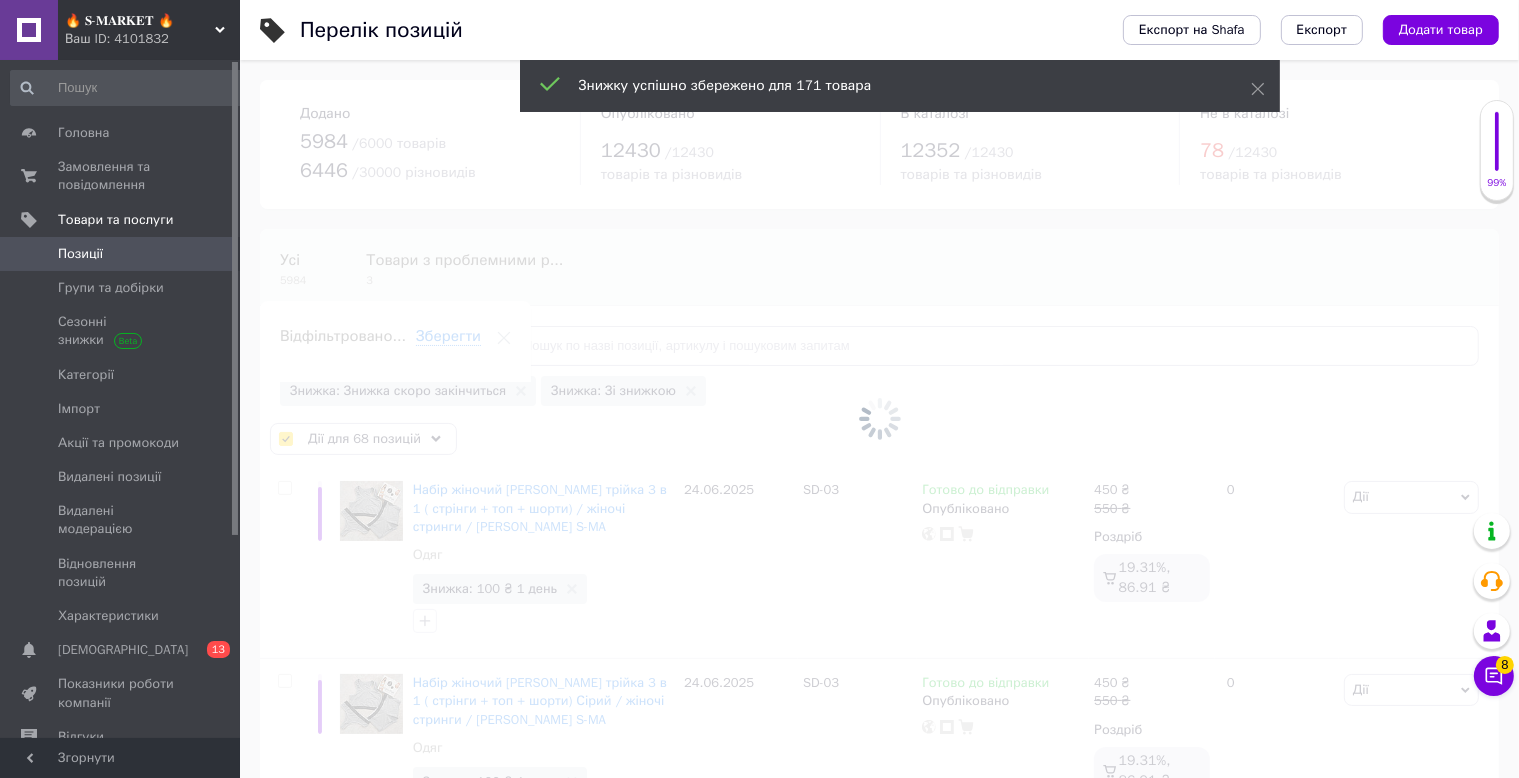 checkbox on "false" 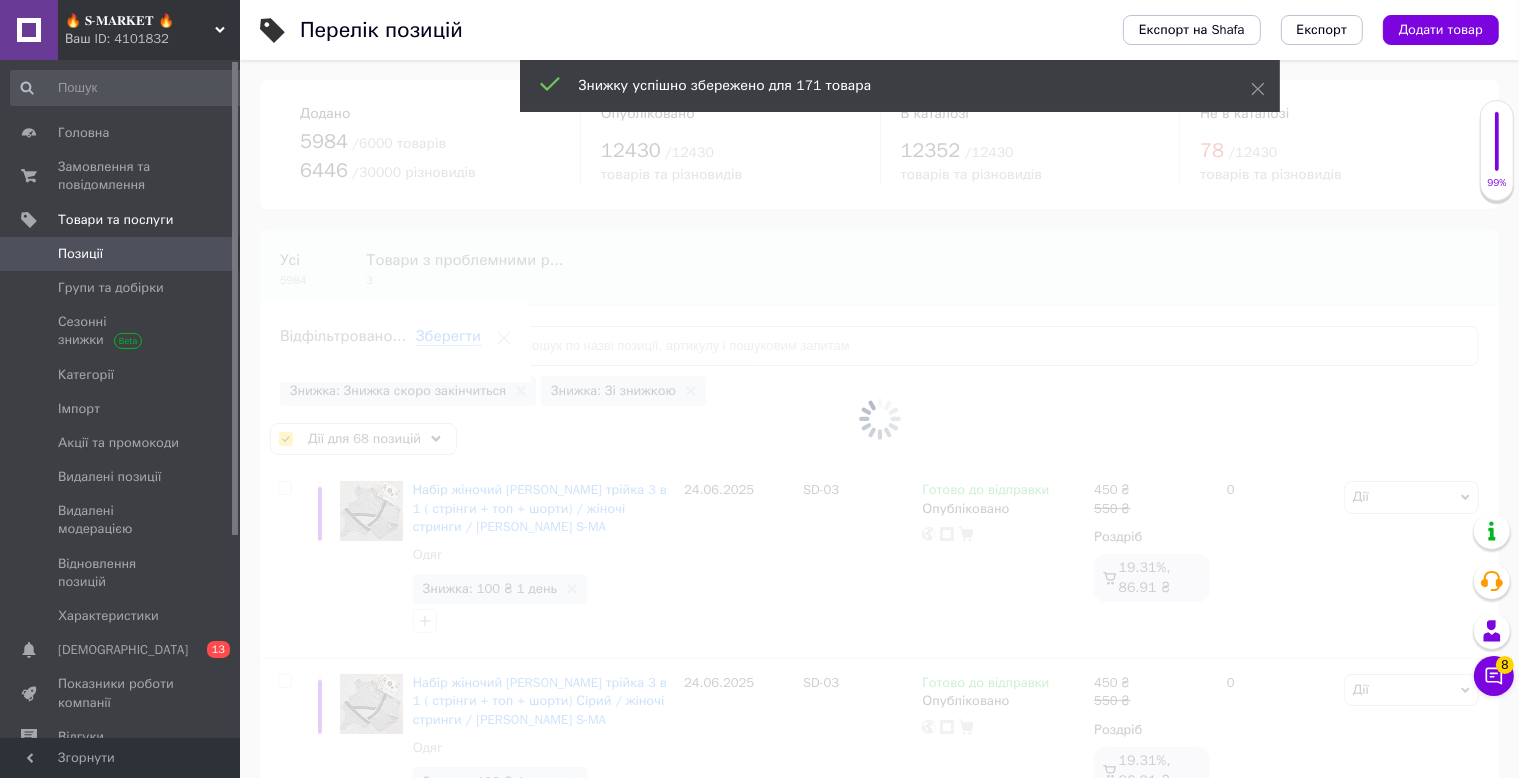checkbox on "false" 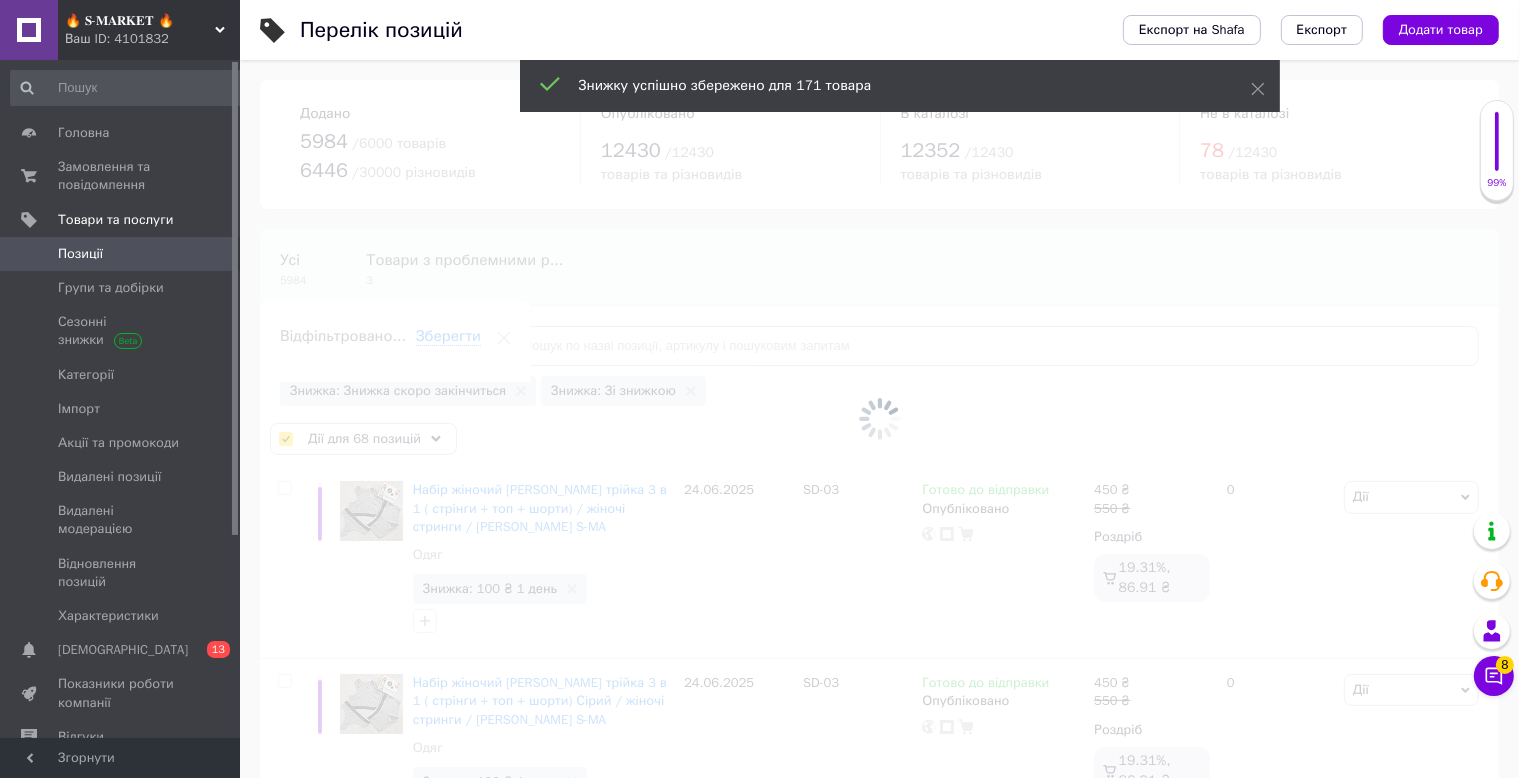 checkbox on "false" 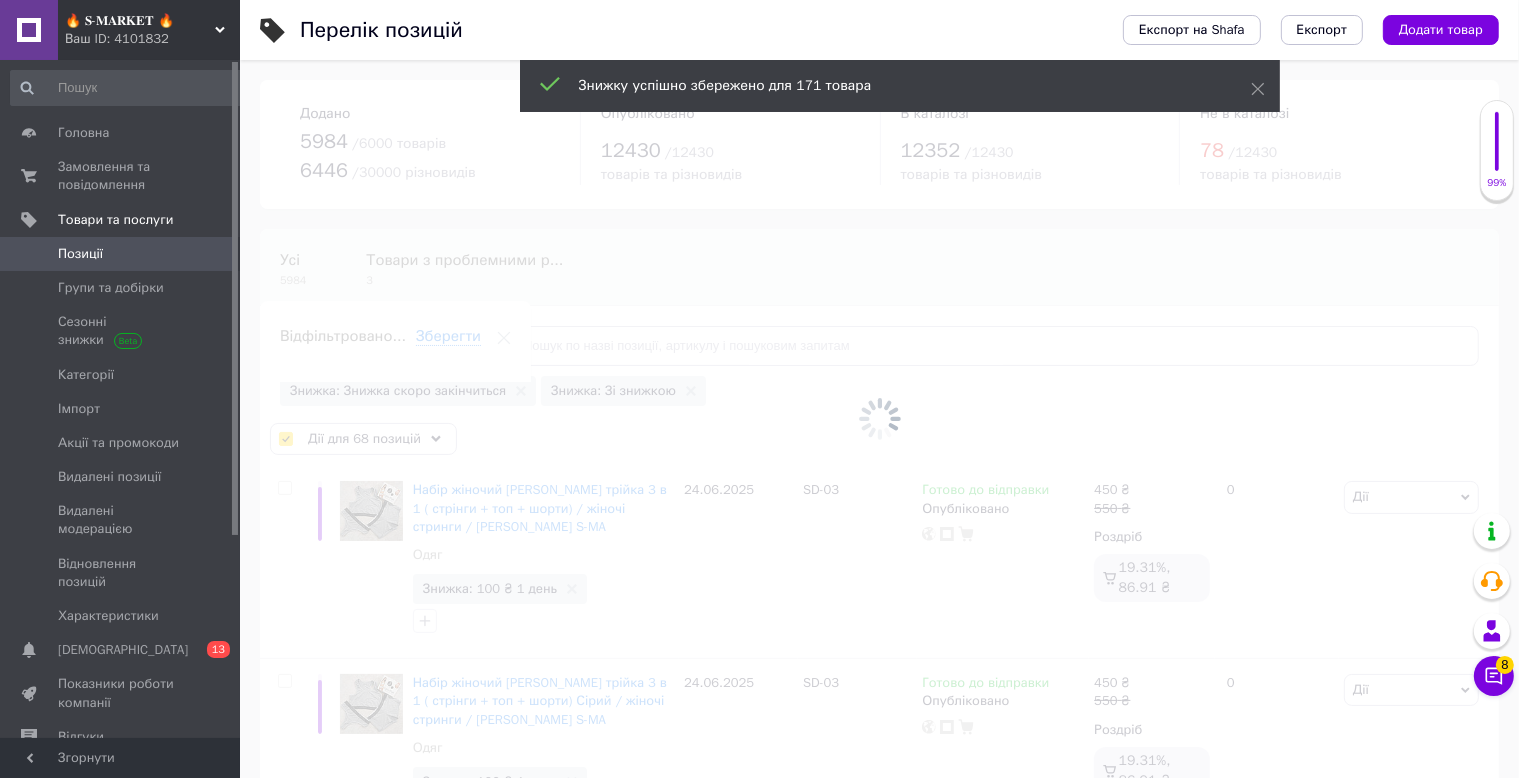 checkbox on "false" 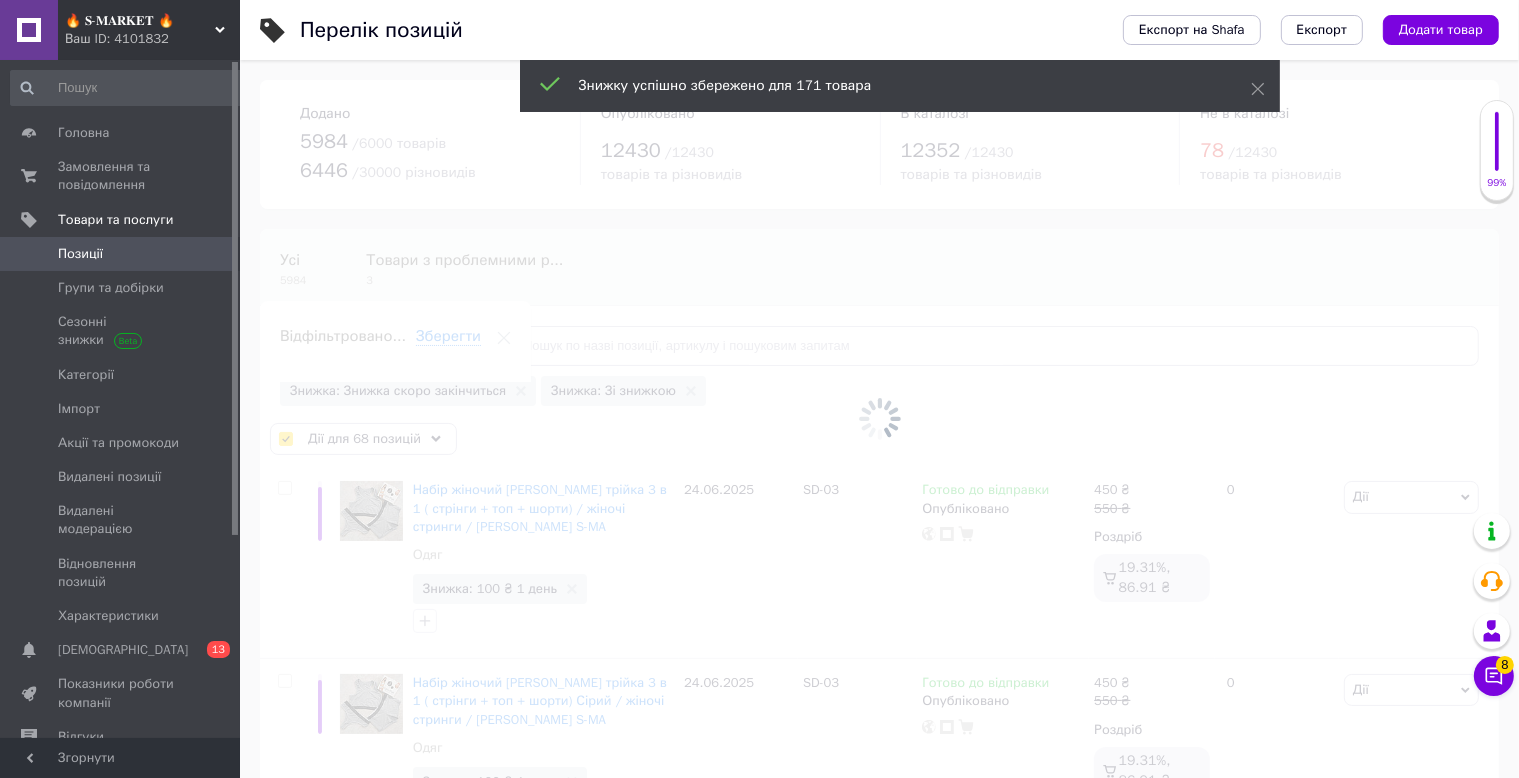 checkbox on "false" 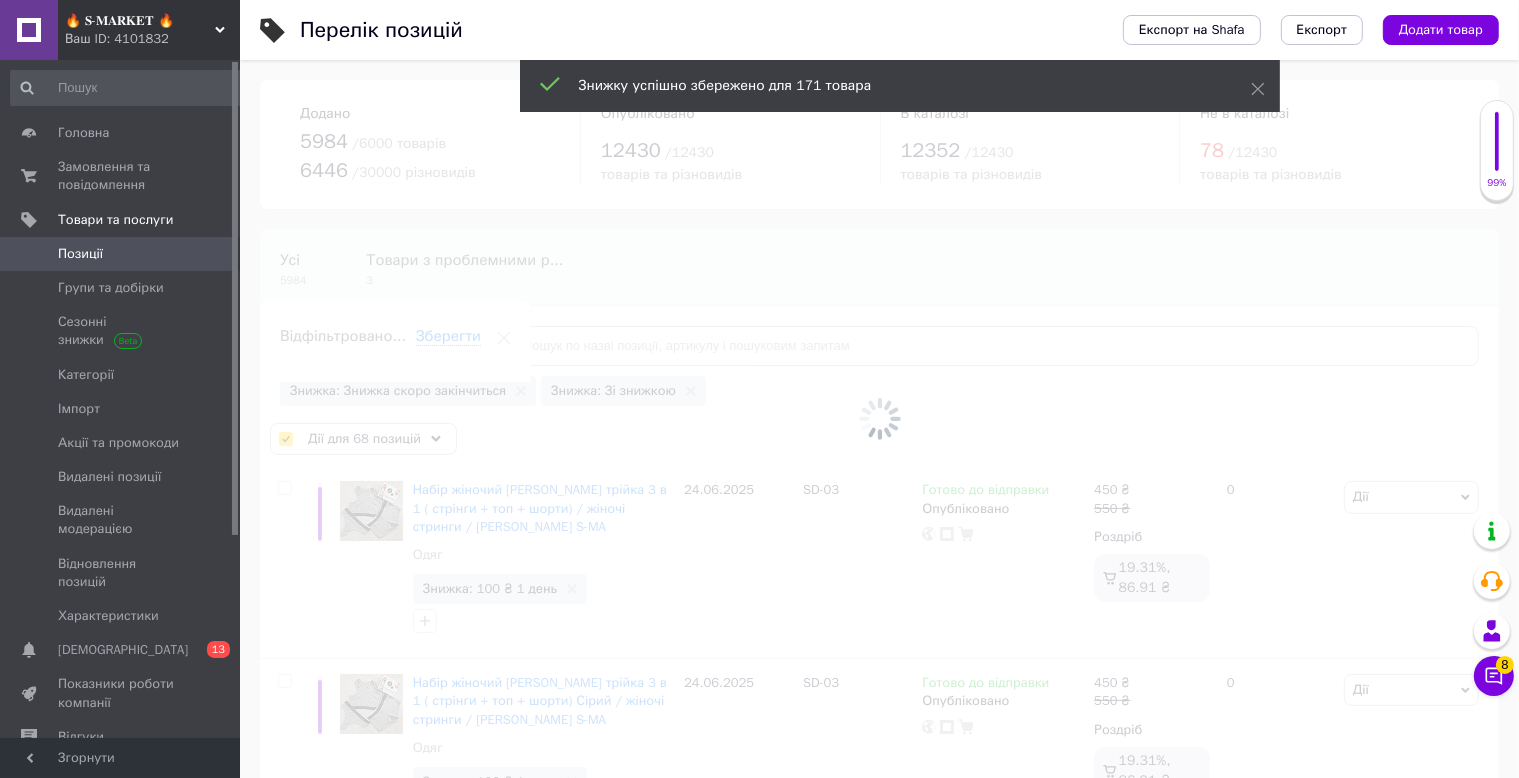 checkbox on "false" 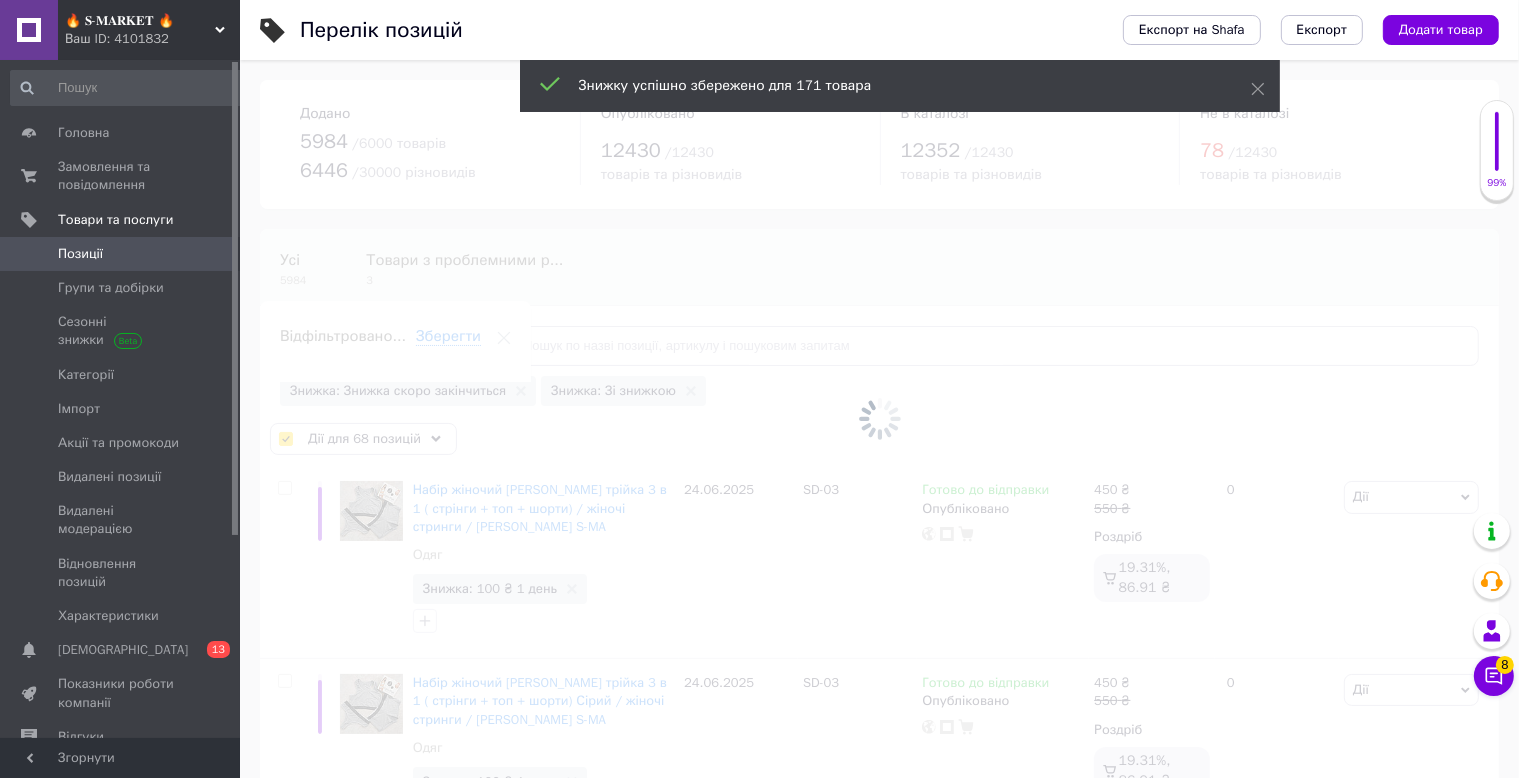 checkbox on "false" 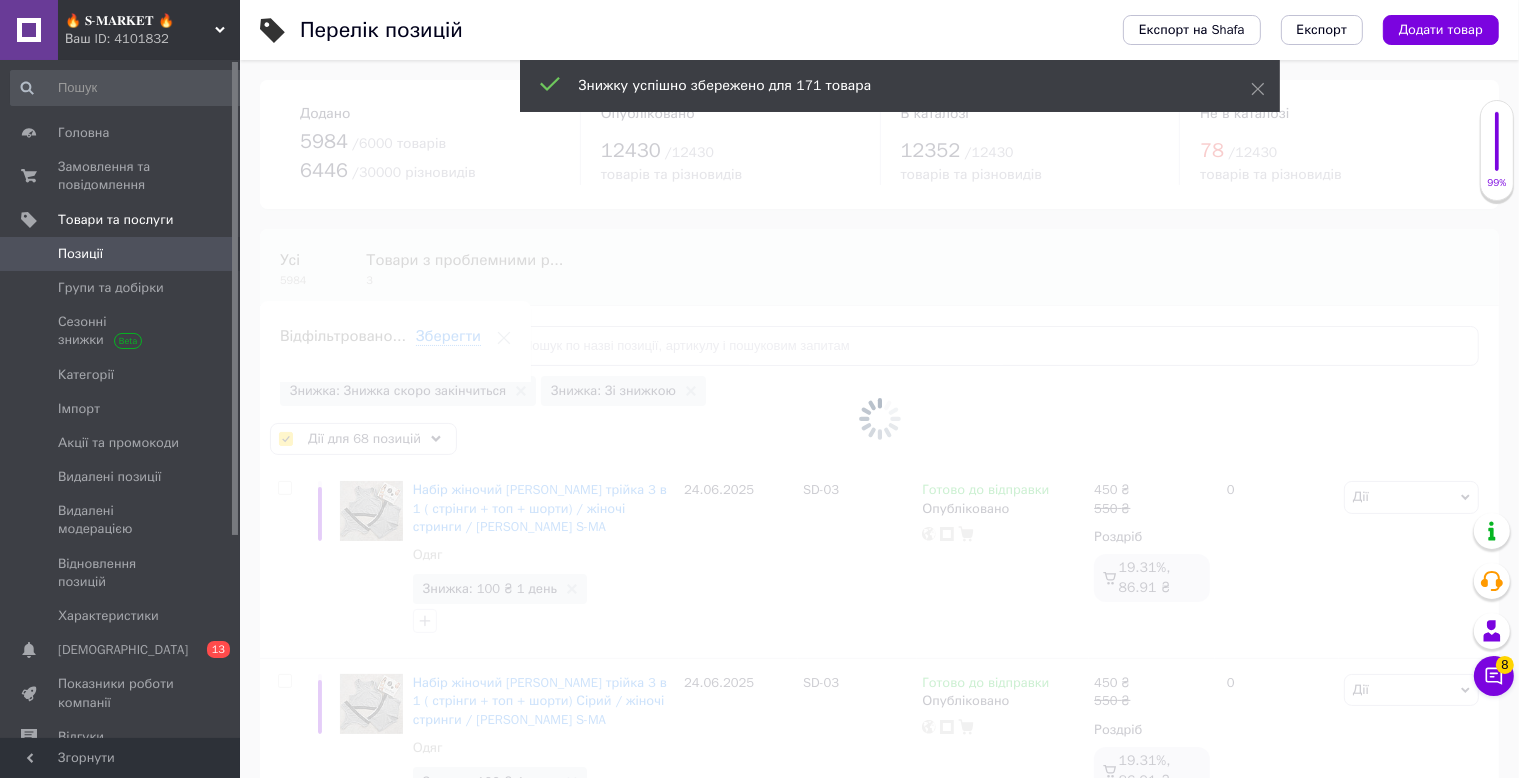 checkbox on "false" 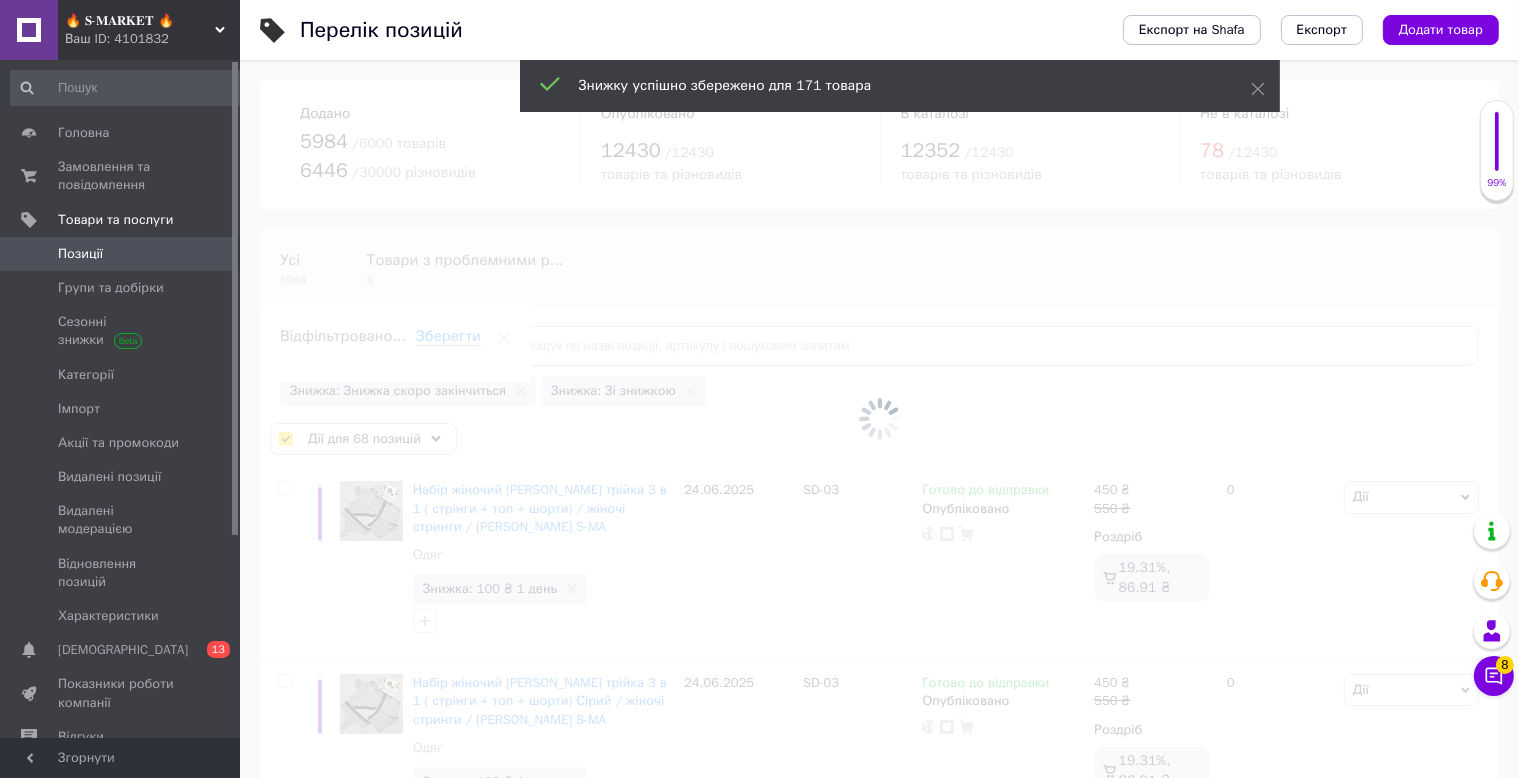 checkbox on "false" 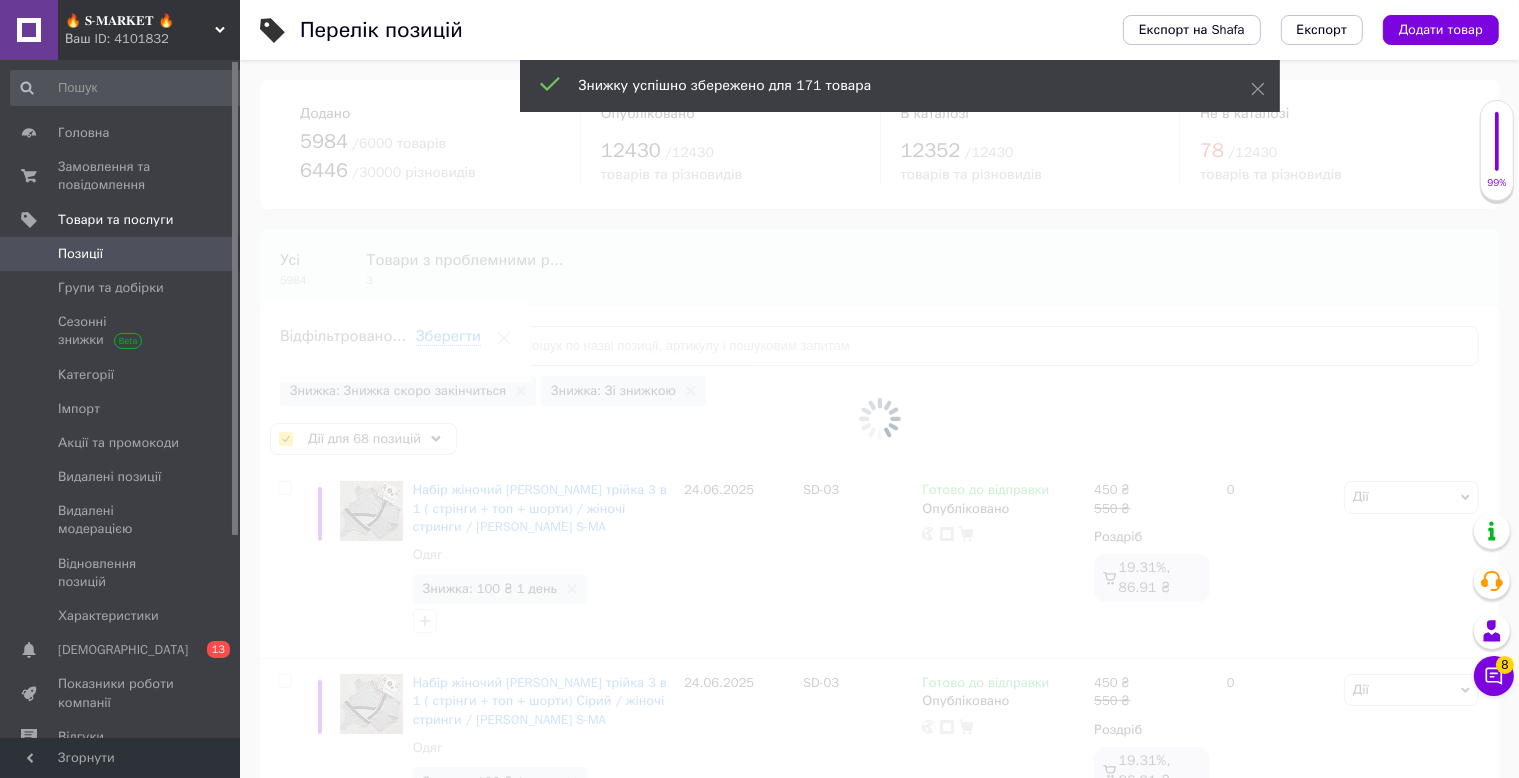 checkbox on "false" 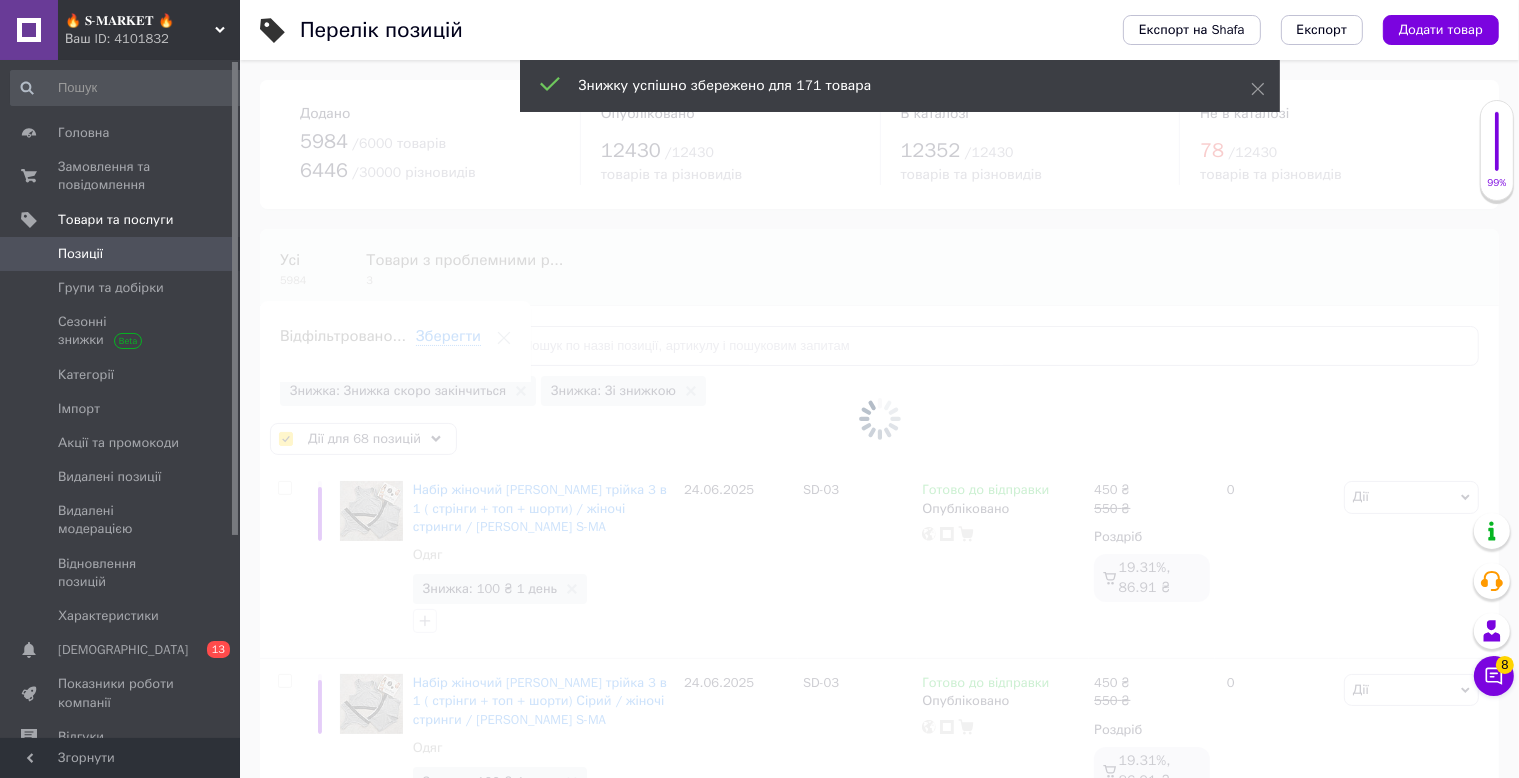 checkbox on "false" 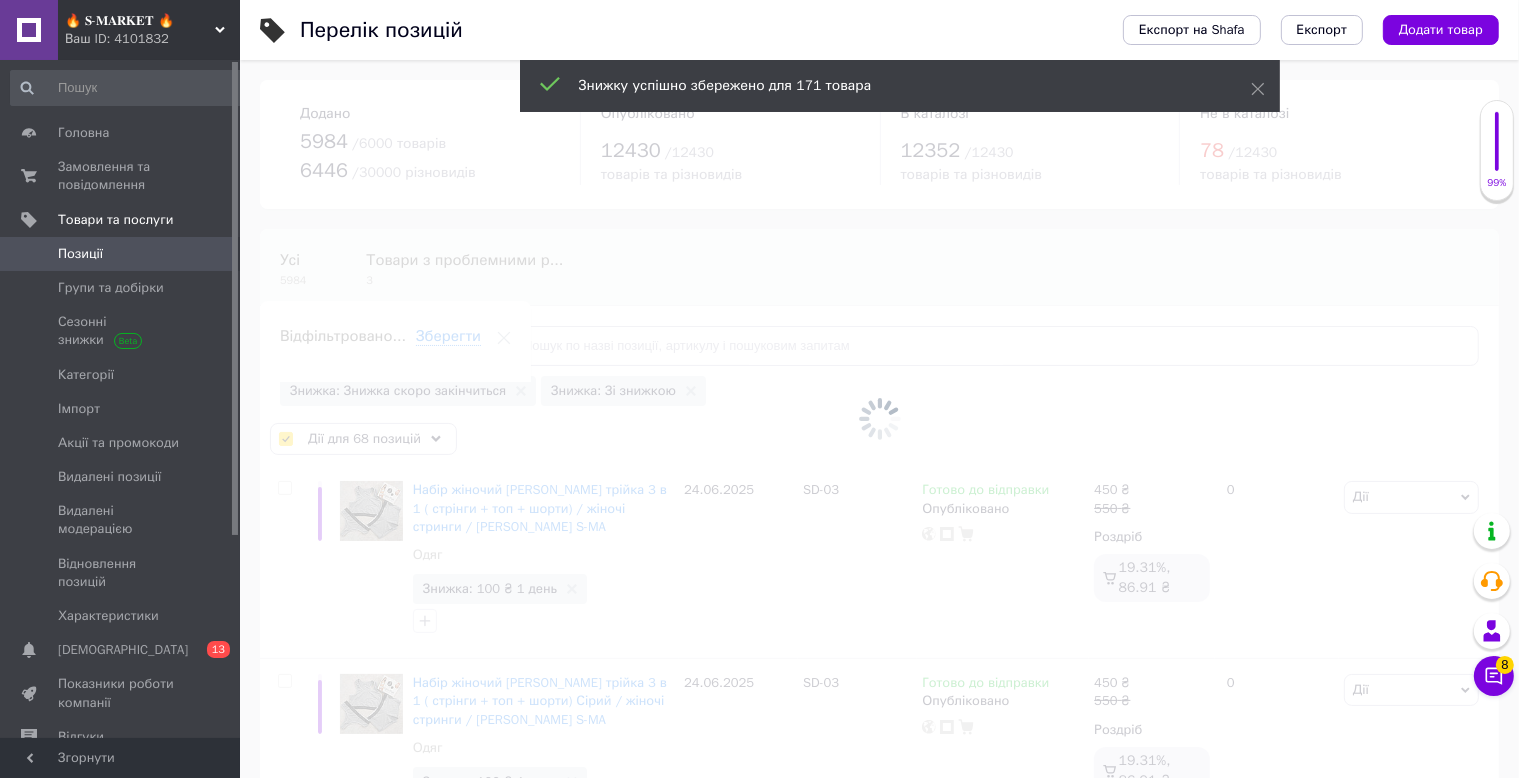 checkbox on "false" 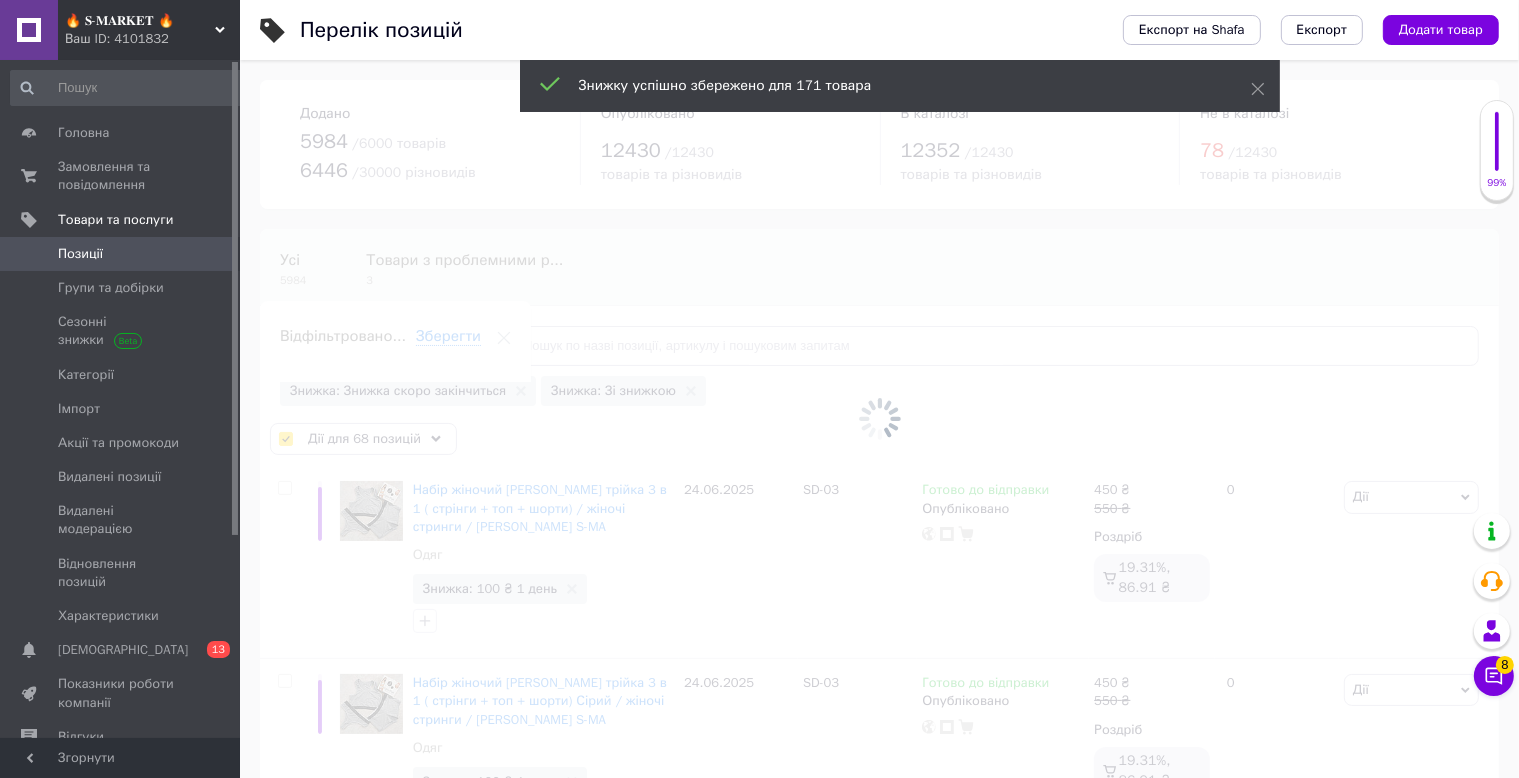 checkbox on "false" 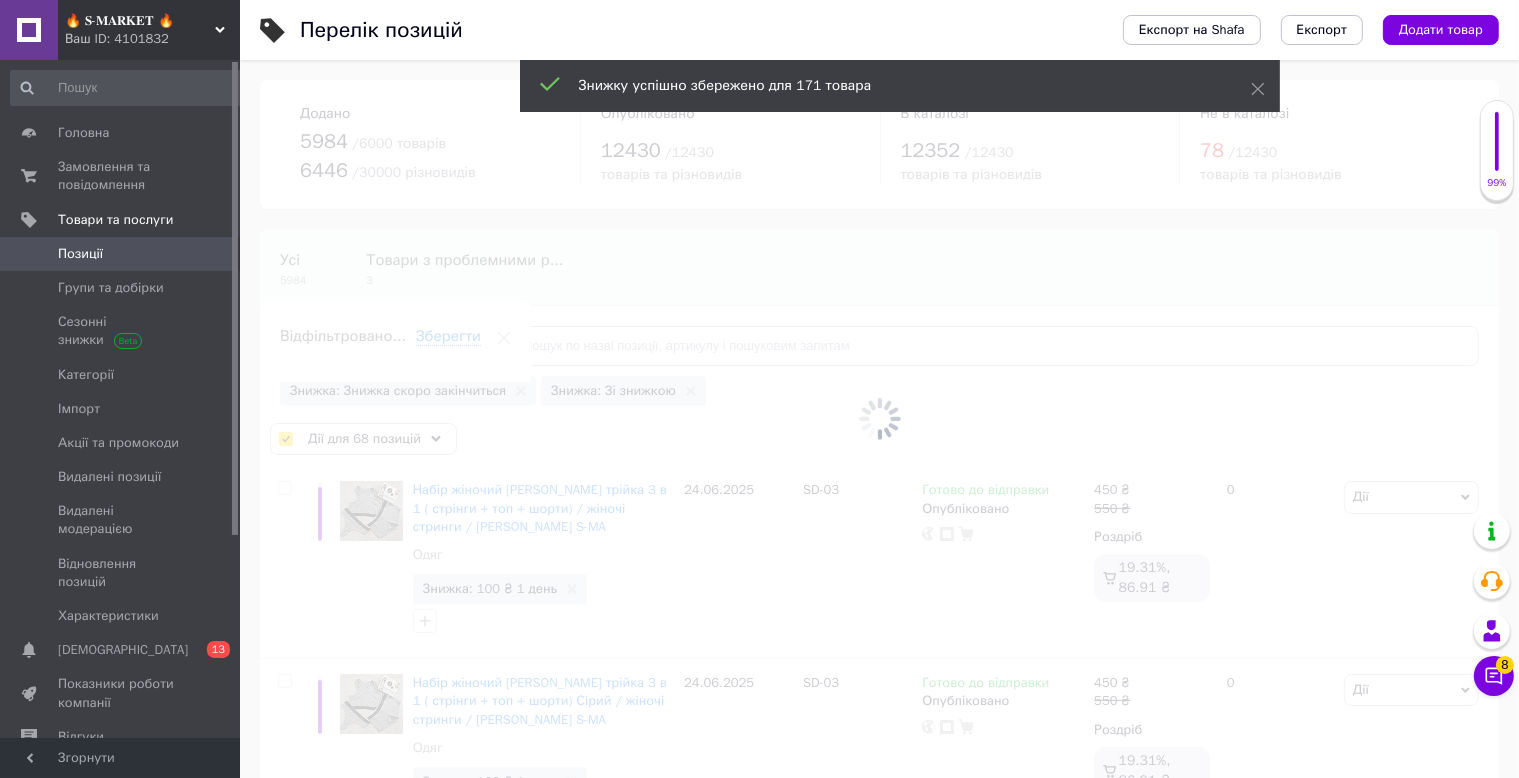 checkbox on "false" 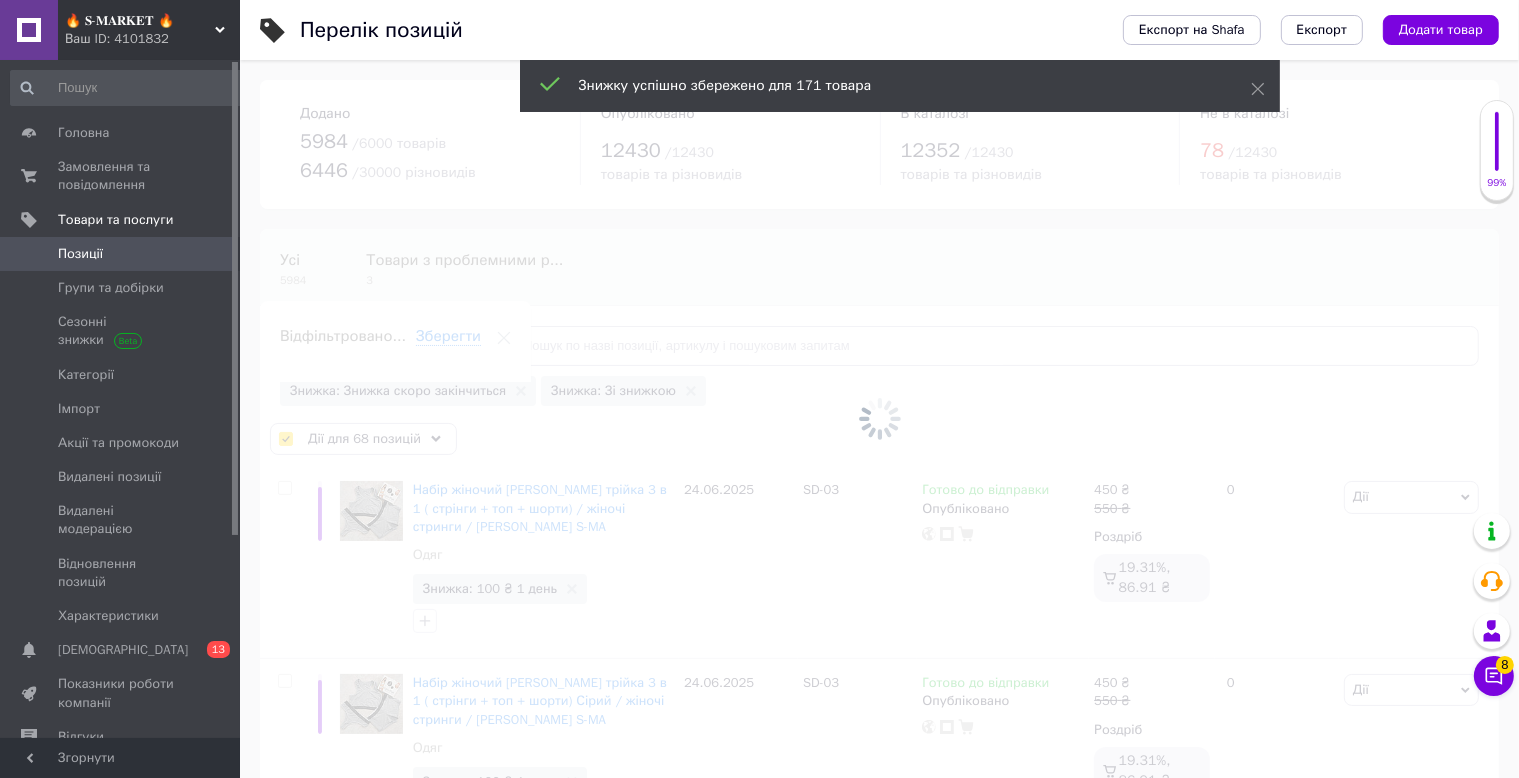 checkbox on "false" 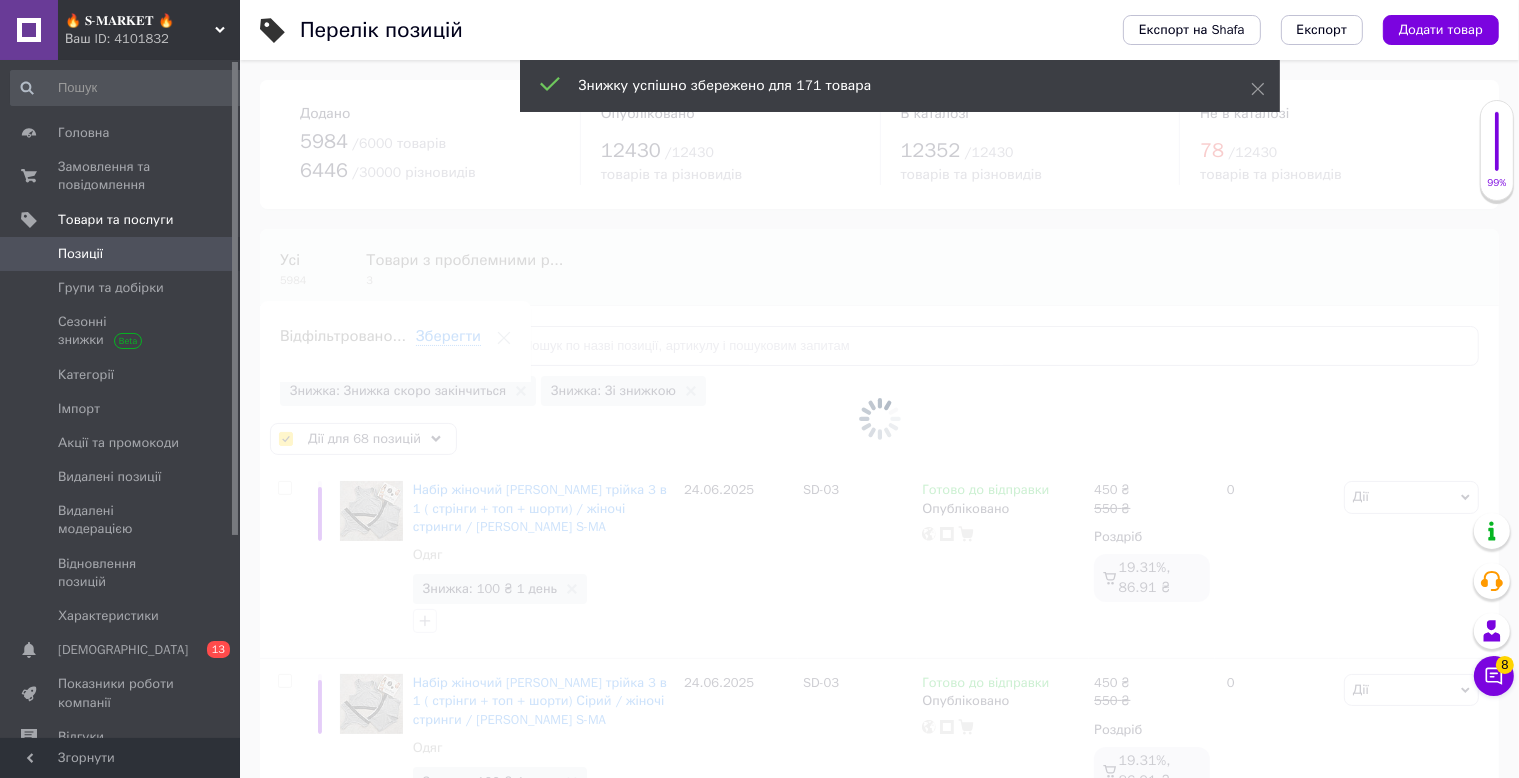 checkbox on "false" 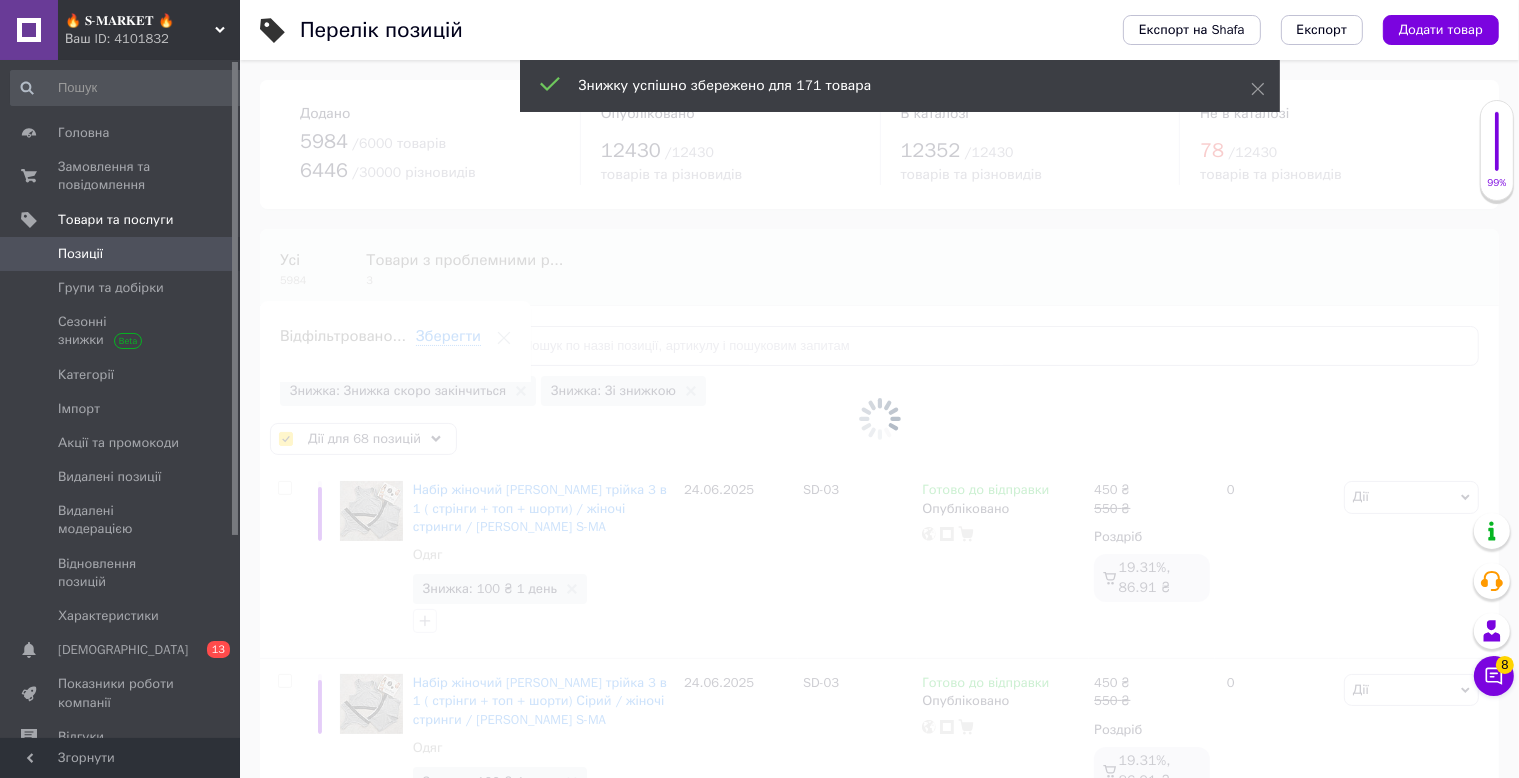 checkbox on "false" 